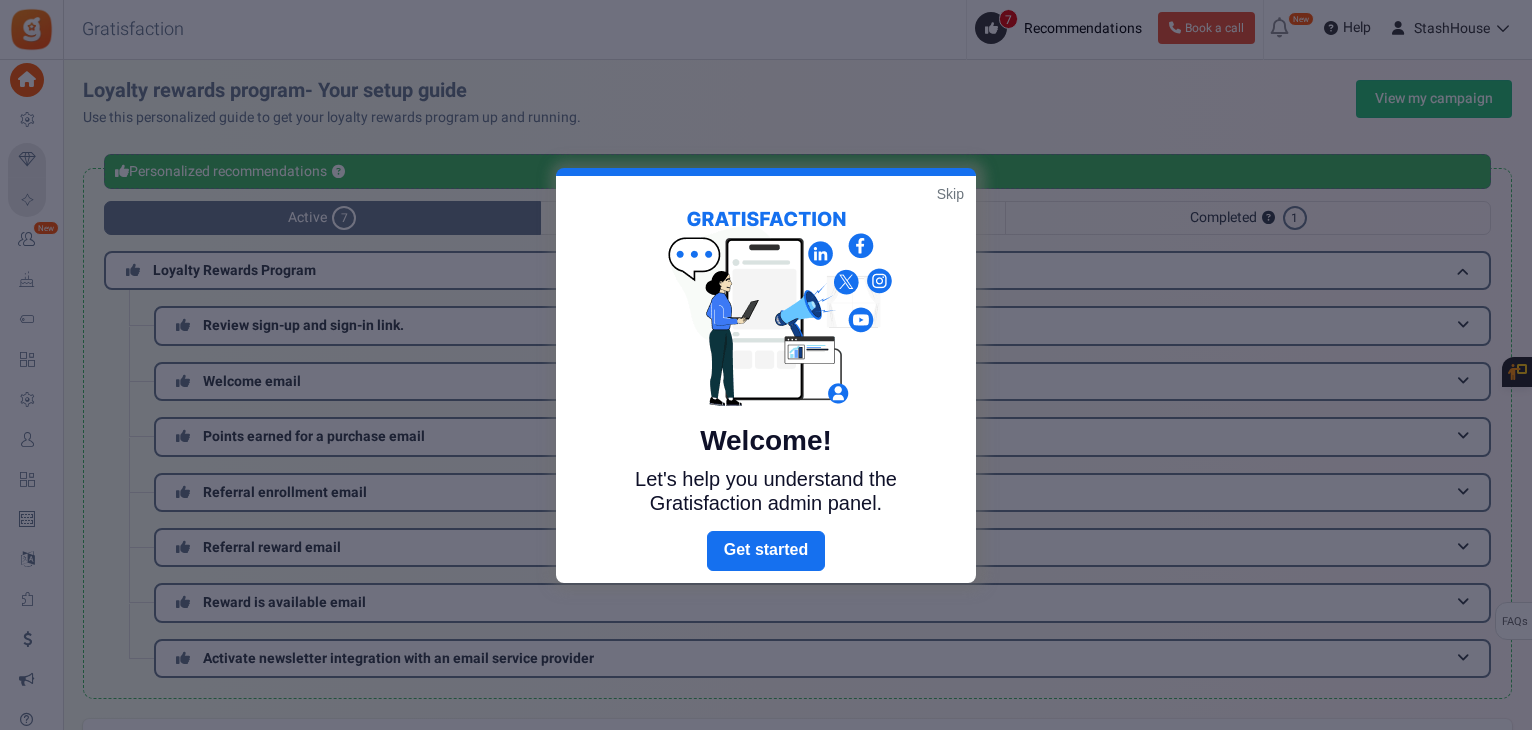 scroll, scrollTop: 37, scrollLeft: 0, axis: vertical 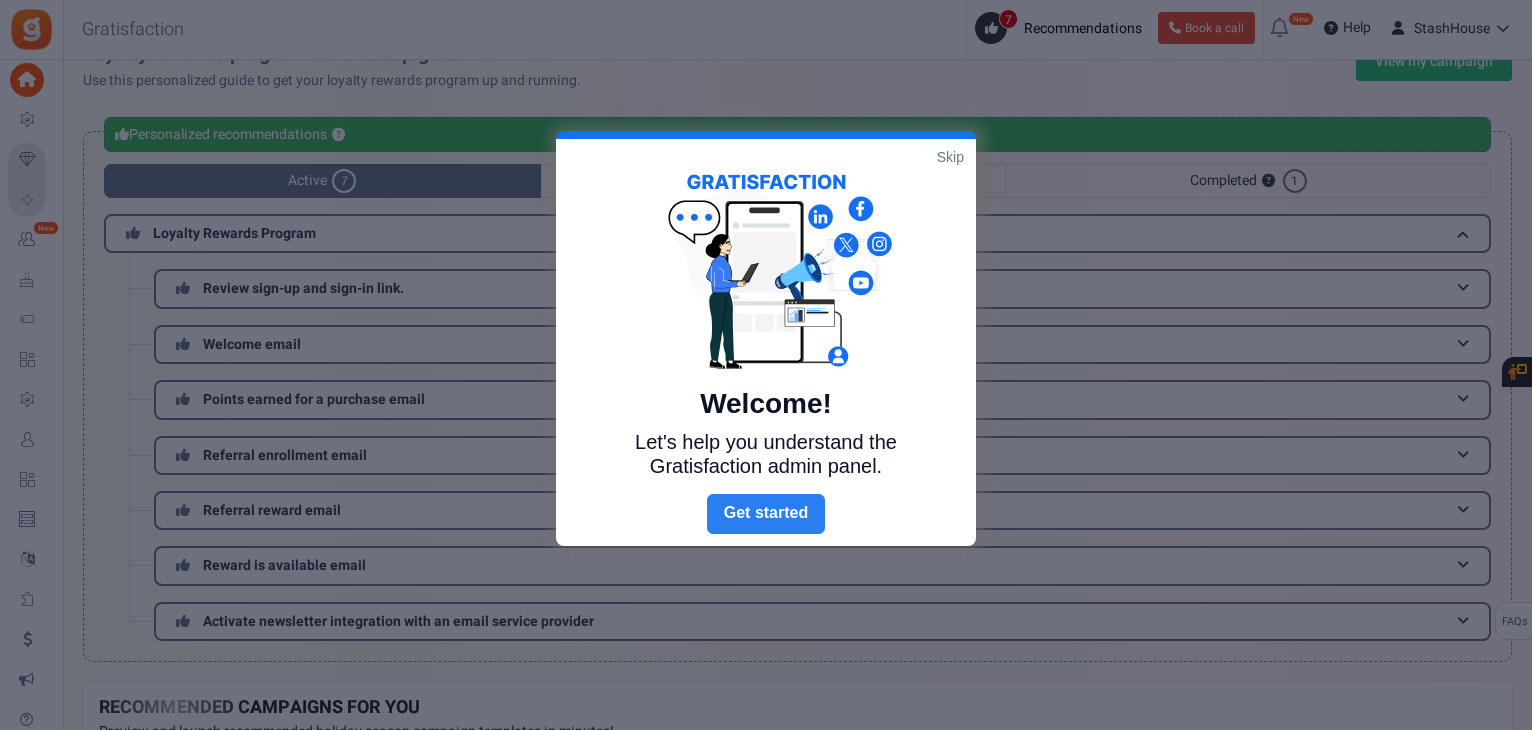 click on "Next" at bounding box center [766, 514] 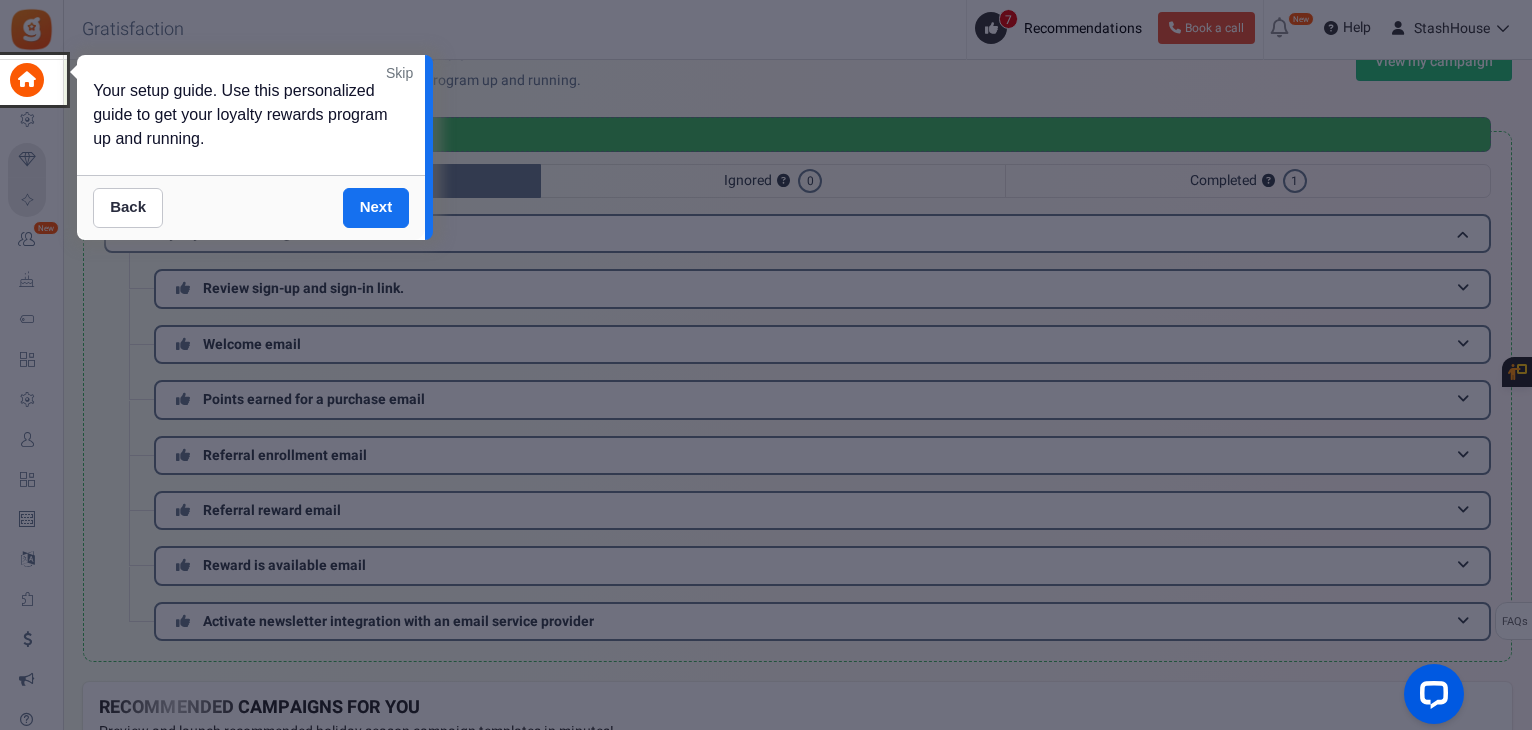 scroll, scrollTop: 0, scrollLeft: 0, axis: both 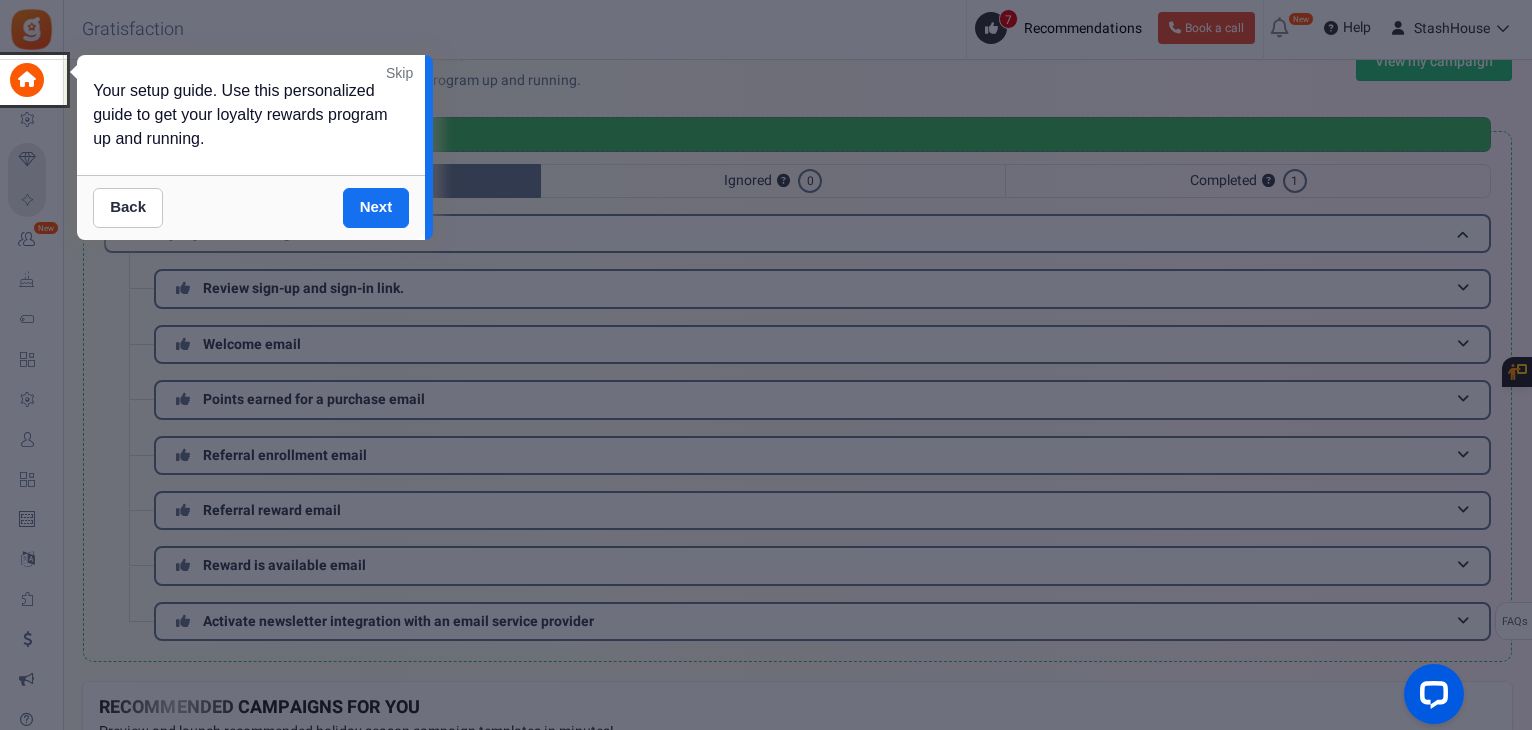 click on "Skip" at bounding box center [399, 73] 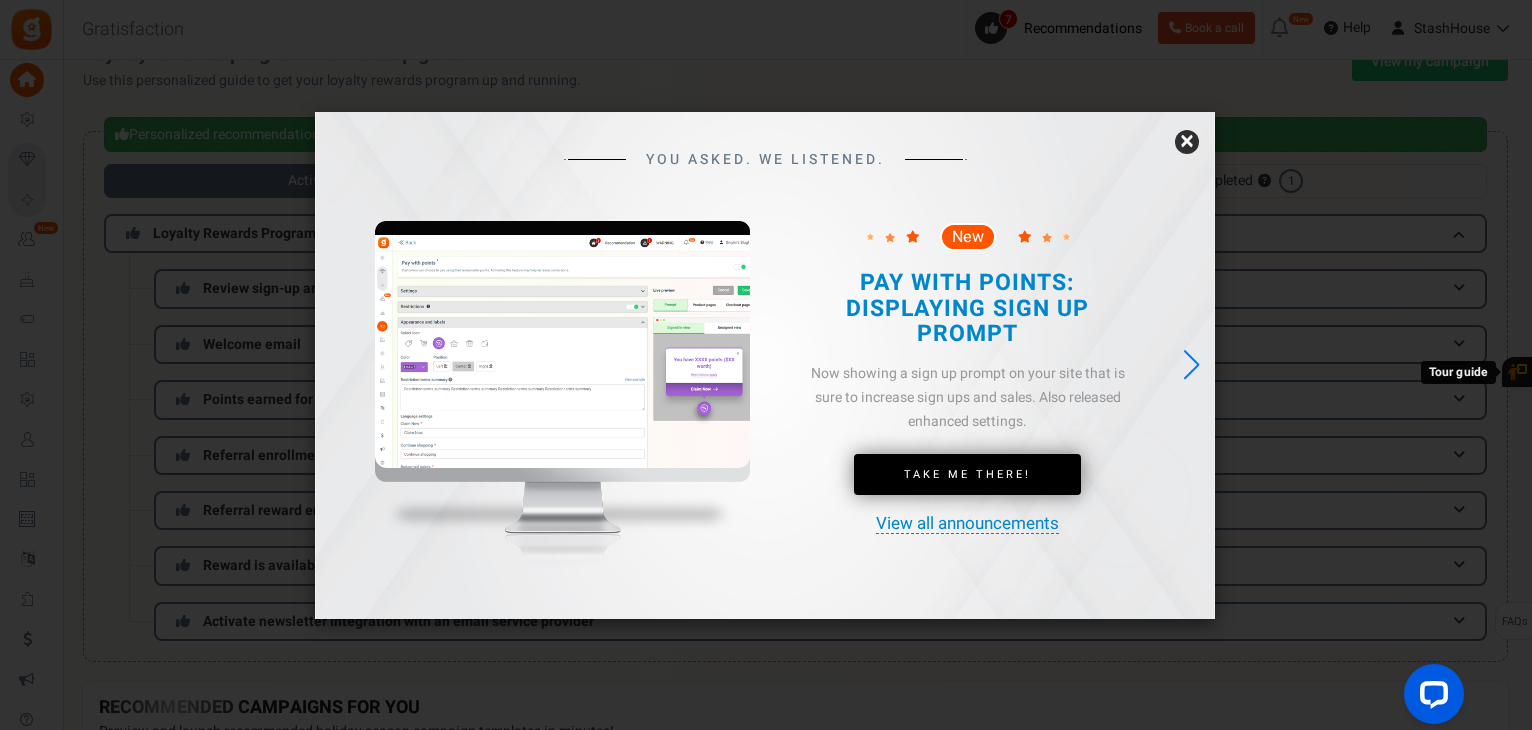 click on "×" at bounding box center (1187, 142) 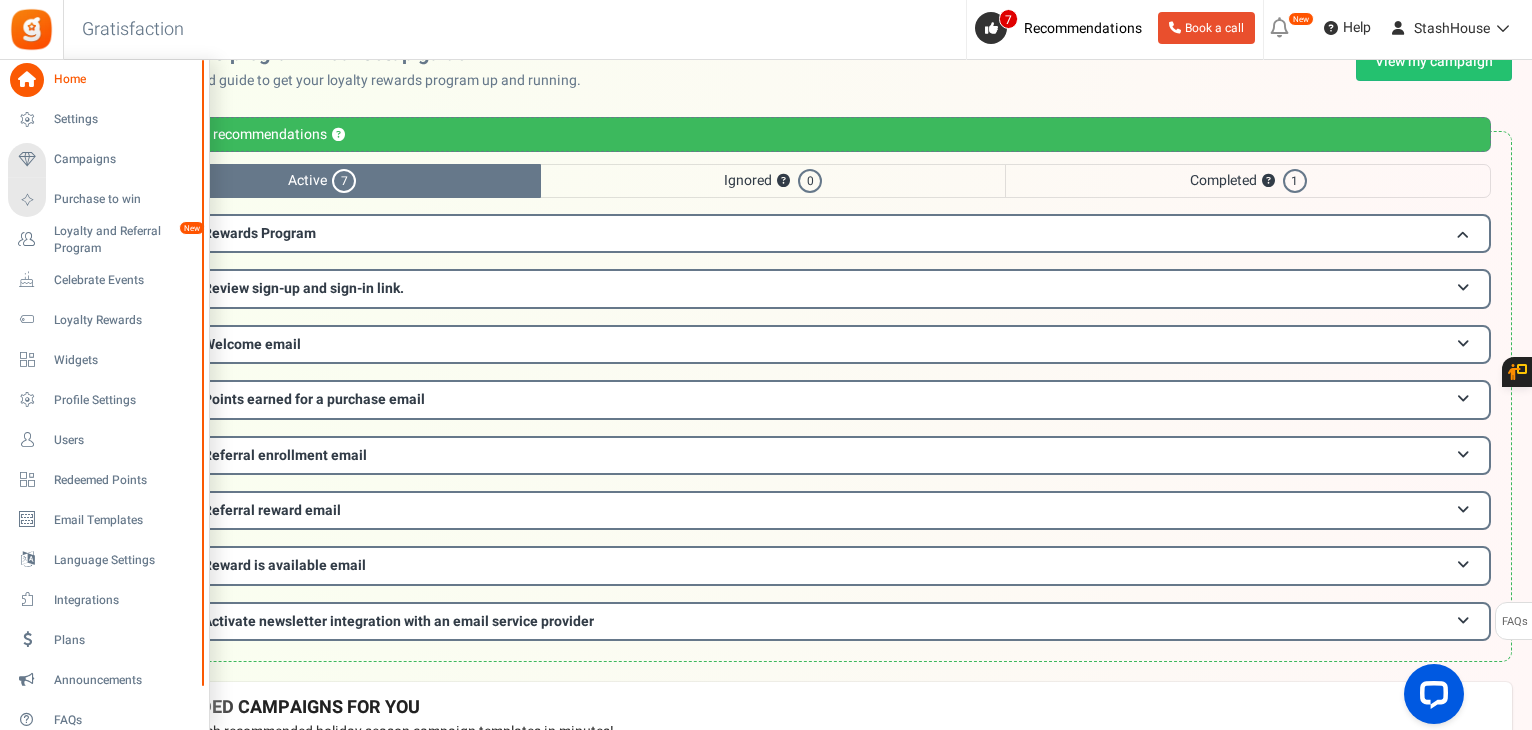 click on "Home" at bounding box center (124, 79) 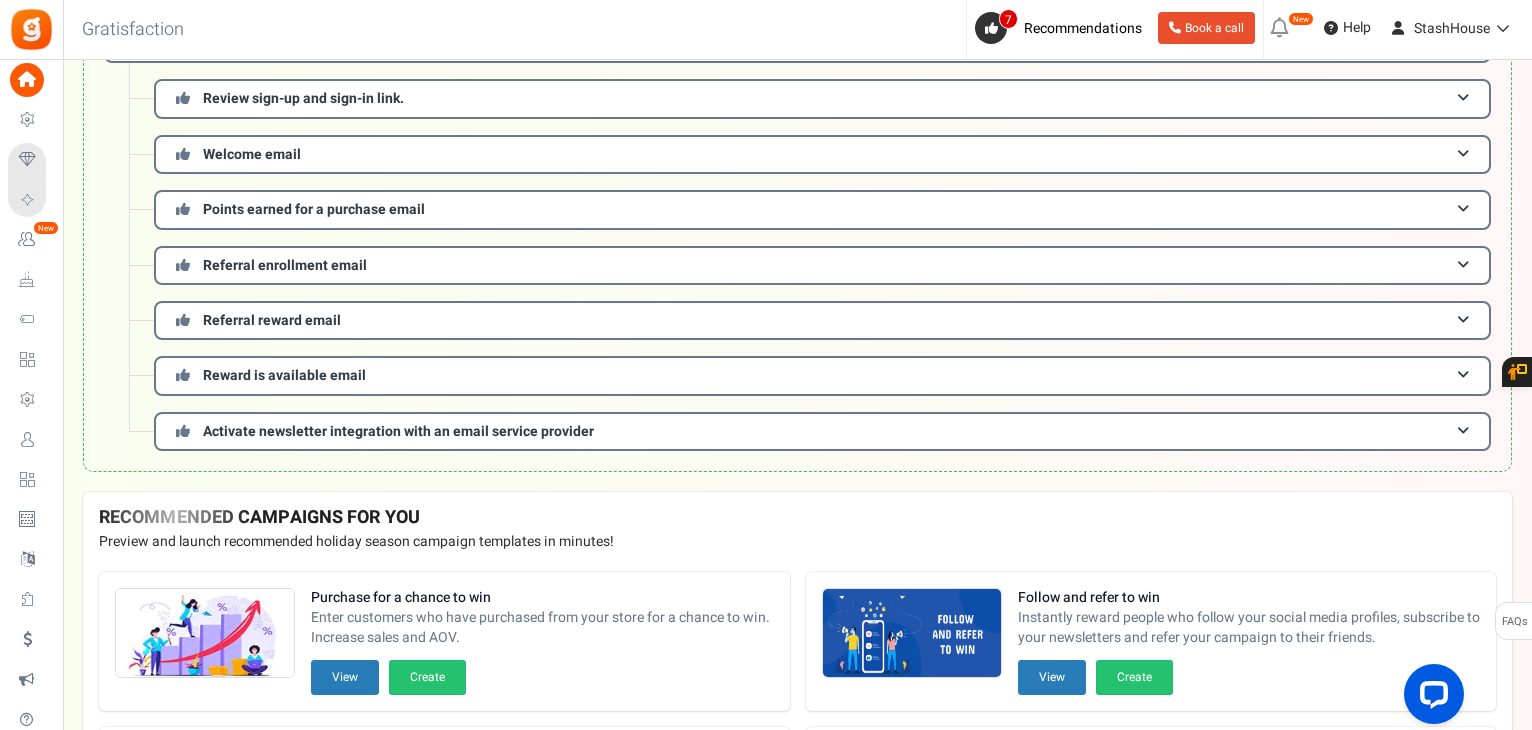 scroll, scrollTop: 0, scrollLeft: 0, axis: both 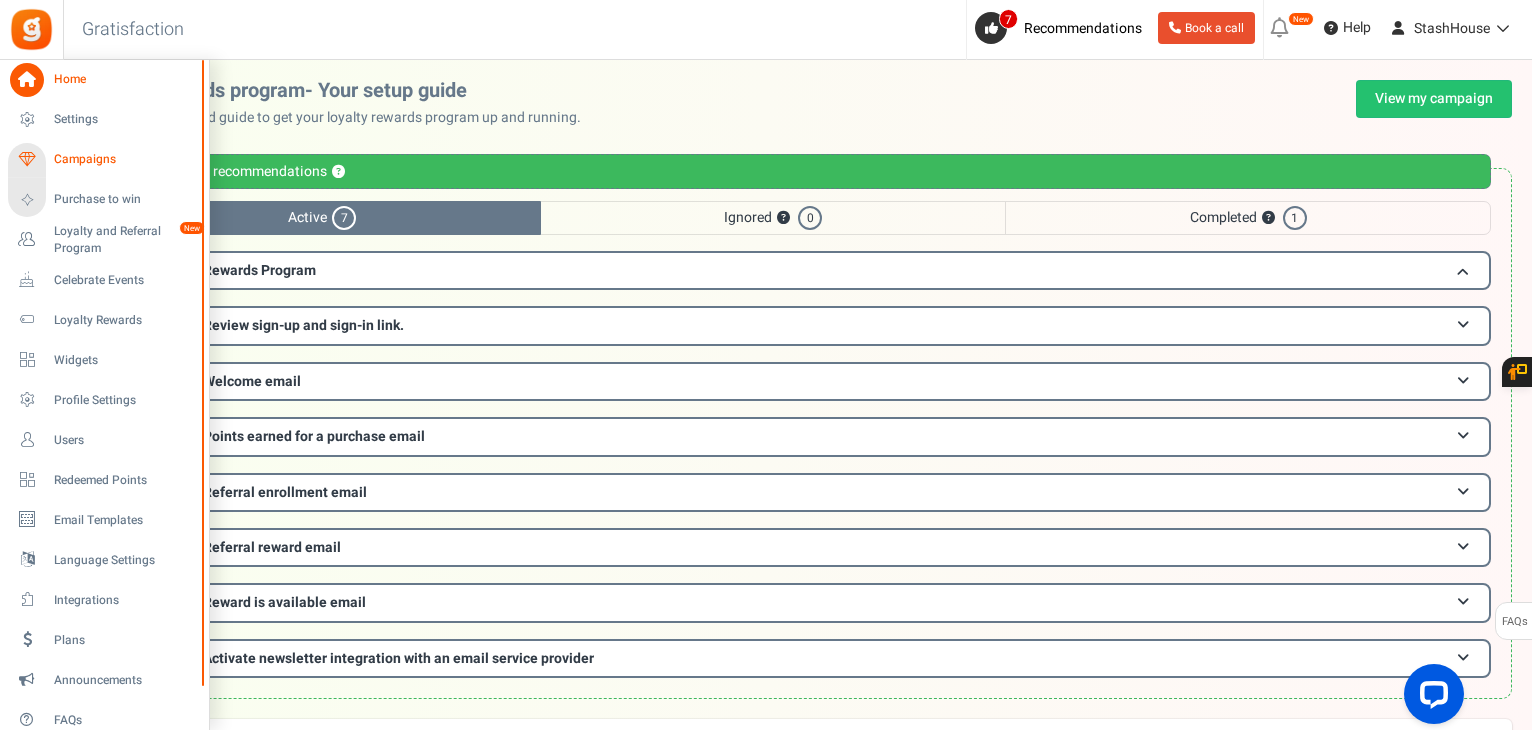 click on "Campaigns" at bounding box center [104, 160] 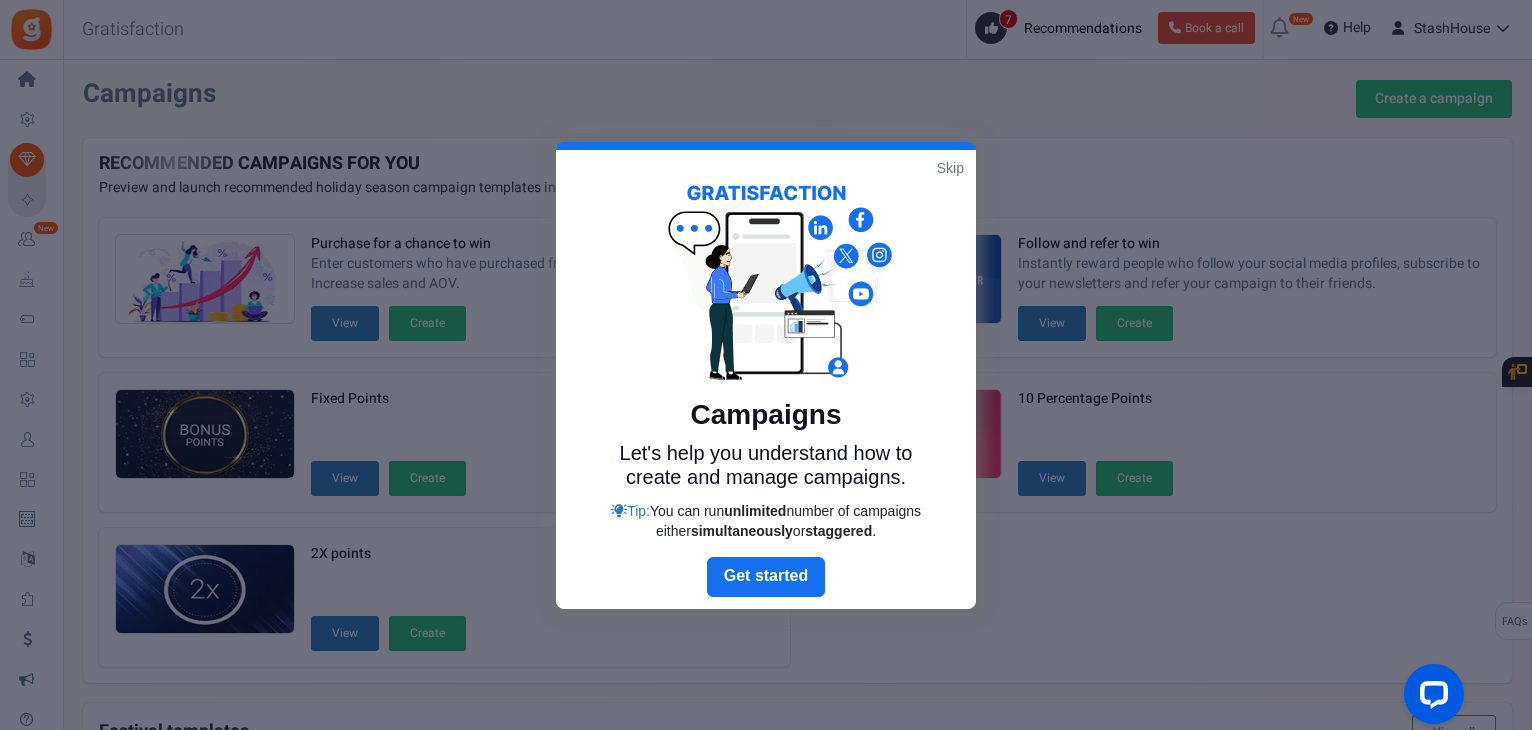 scroll, scrollTop: 434, scrollLeft: 0, axis: vertical 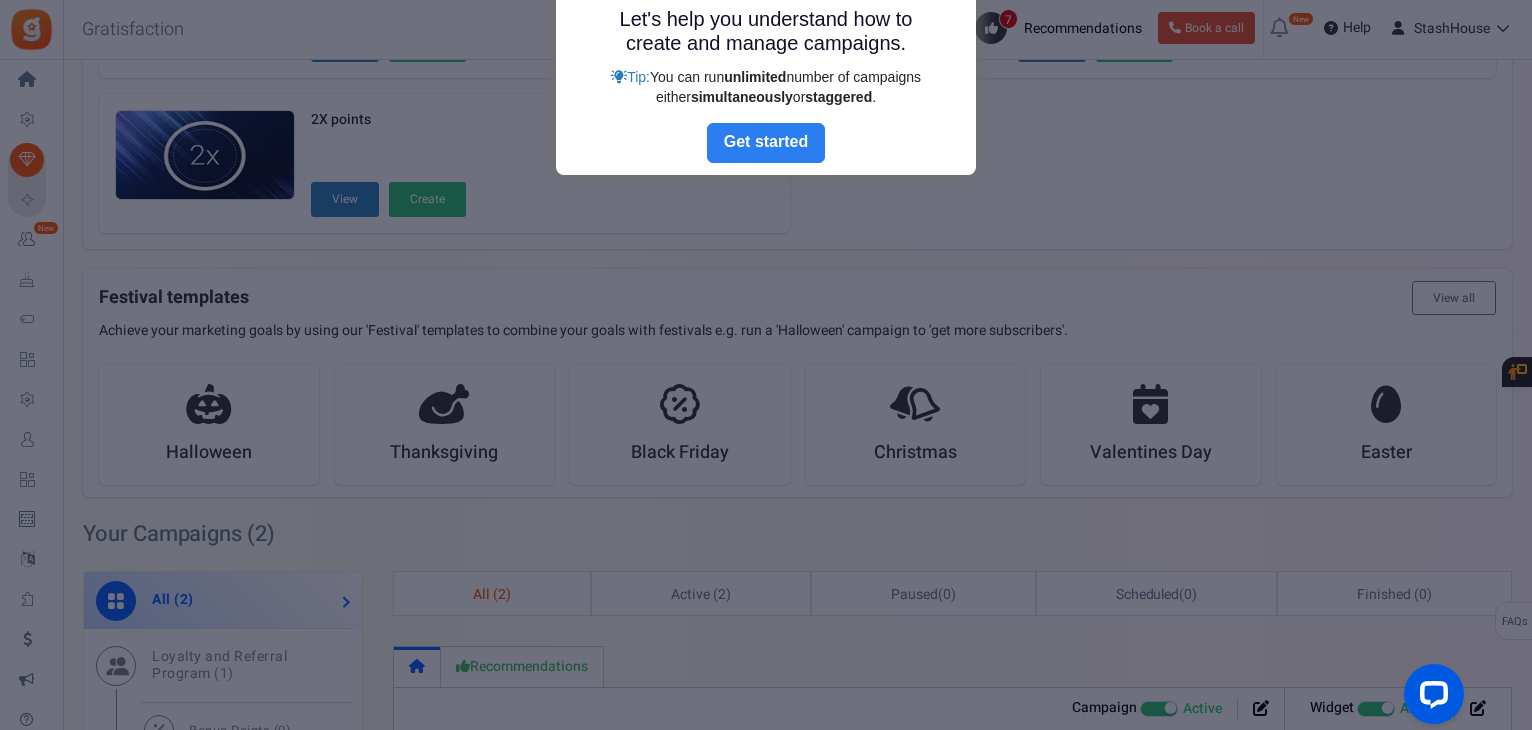 click on "Next" at bounding box center [766, 143] 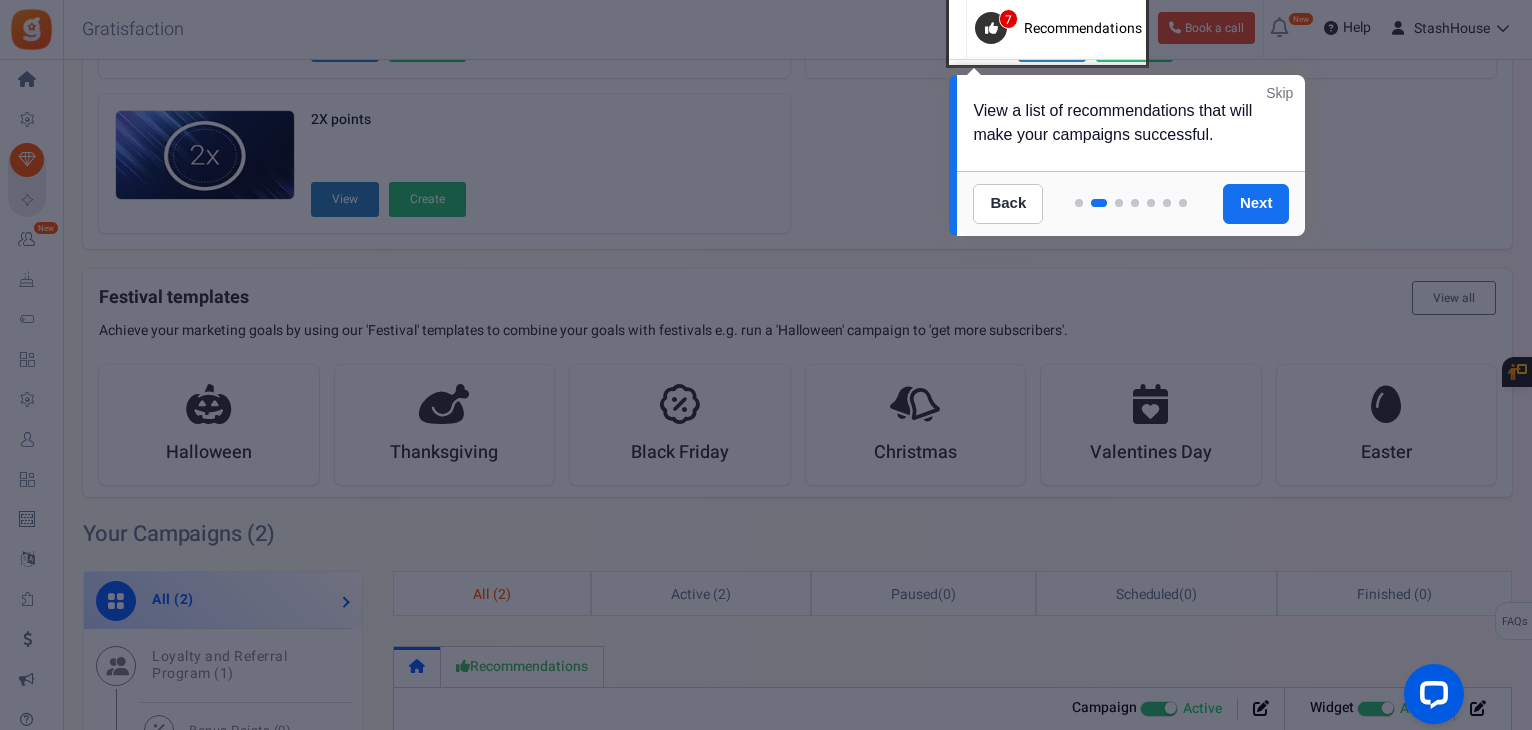 click on "Skip" at bounding box center (1279, 93) 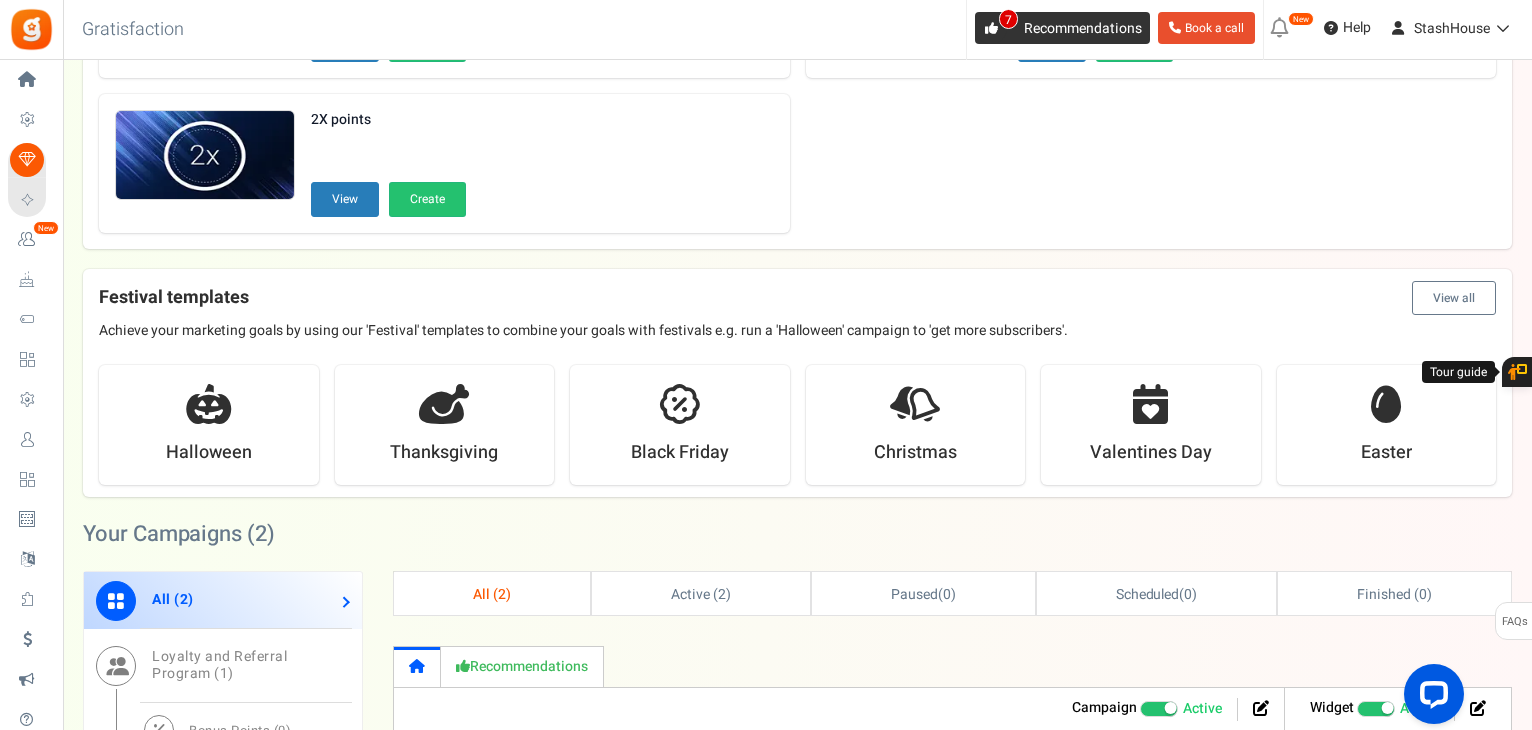 click on "Recommendations" at bounding box center [1083, 28] 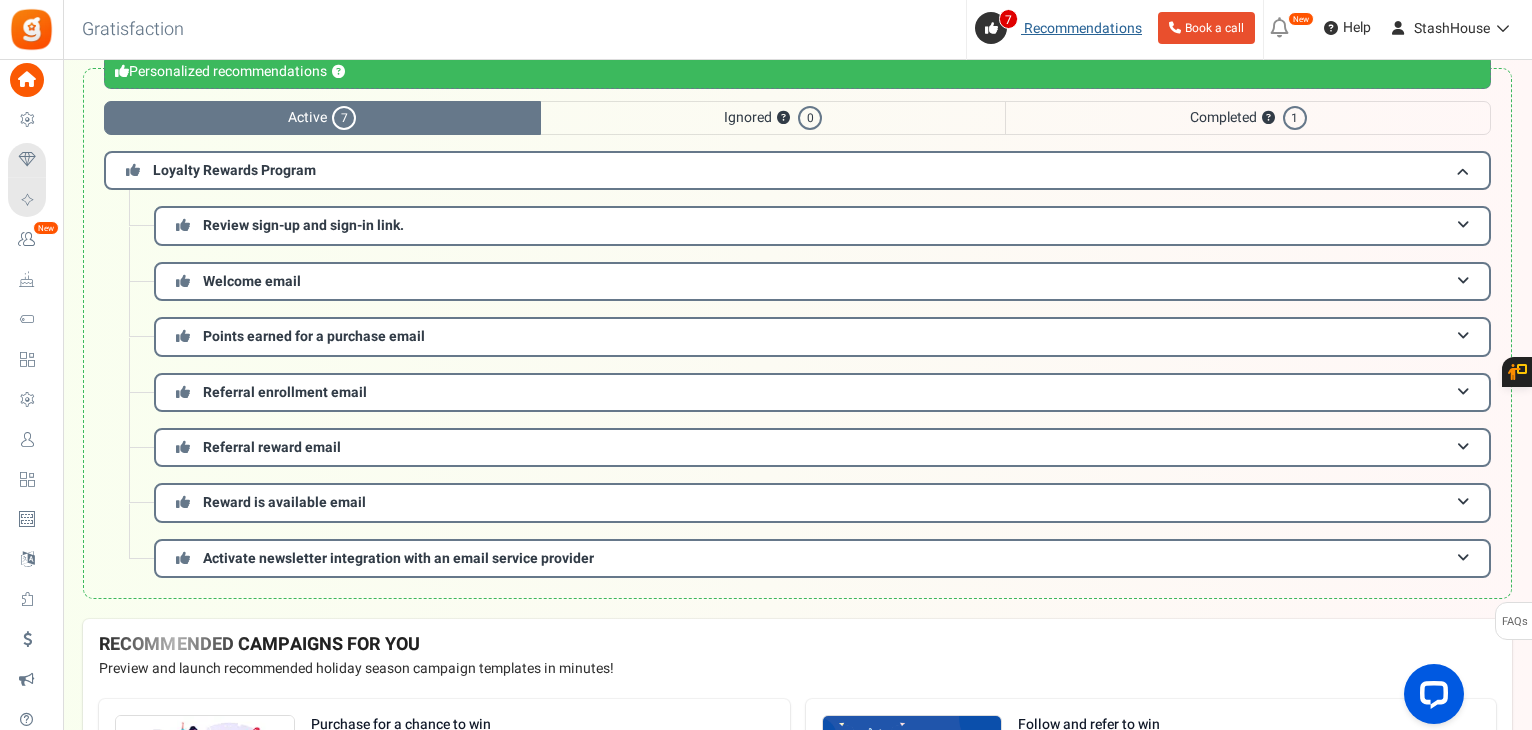 scroll, scrollTop: 0, scrollLeft: 0, axis: both 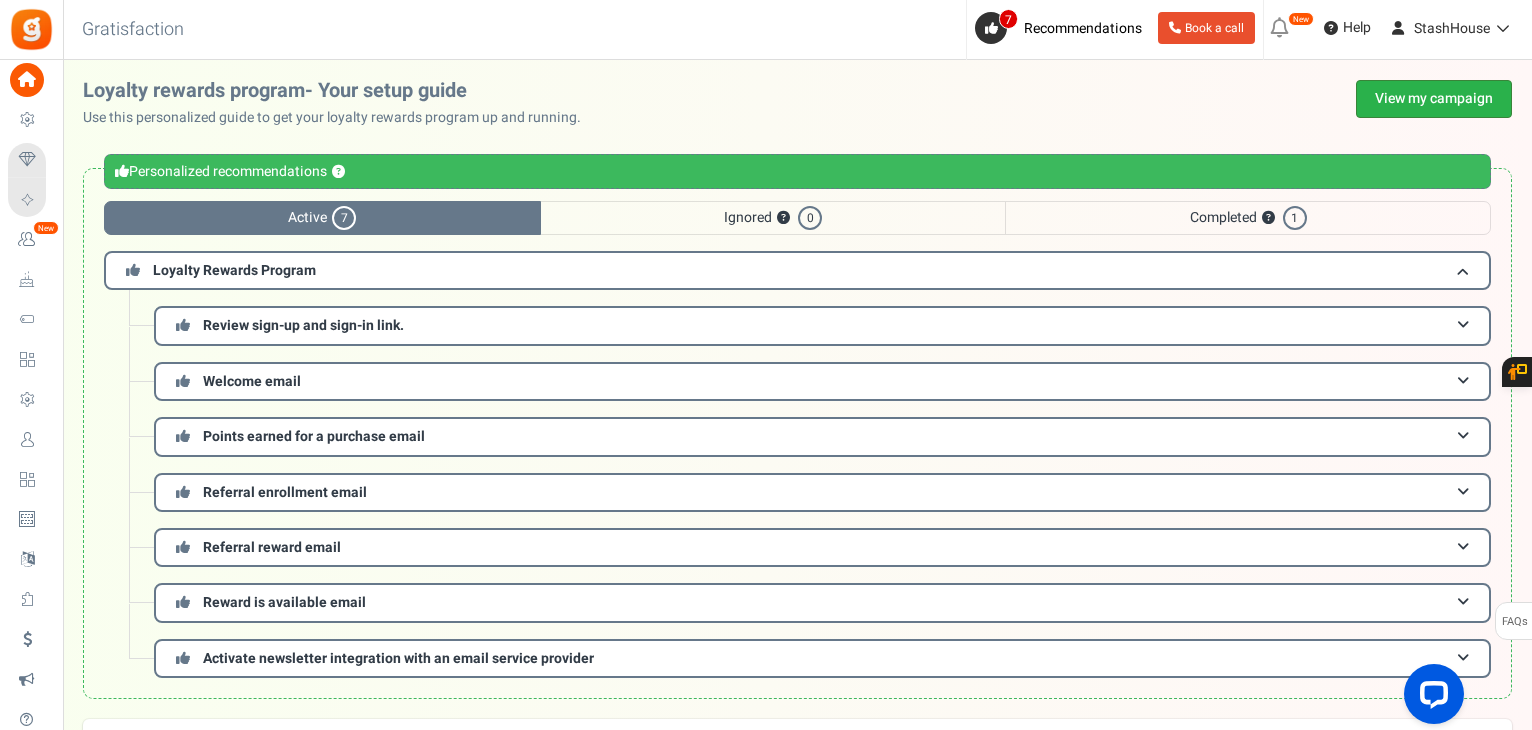 click on "View my campaign" at bounding box center [1434, 99] 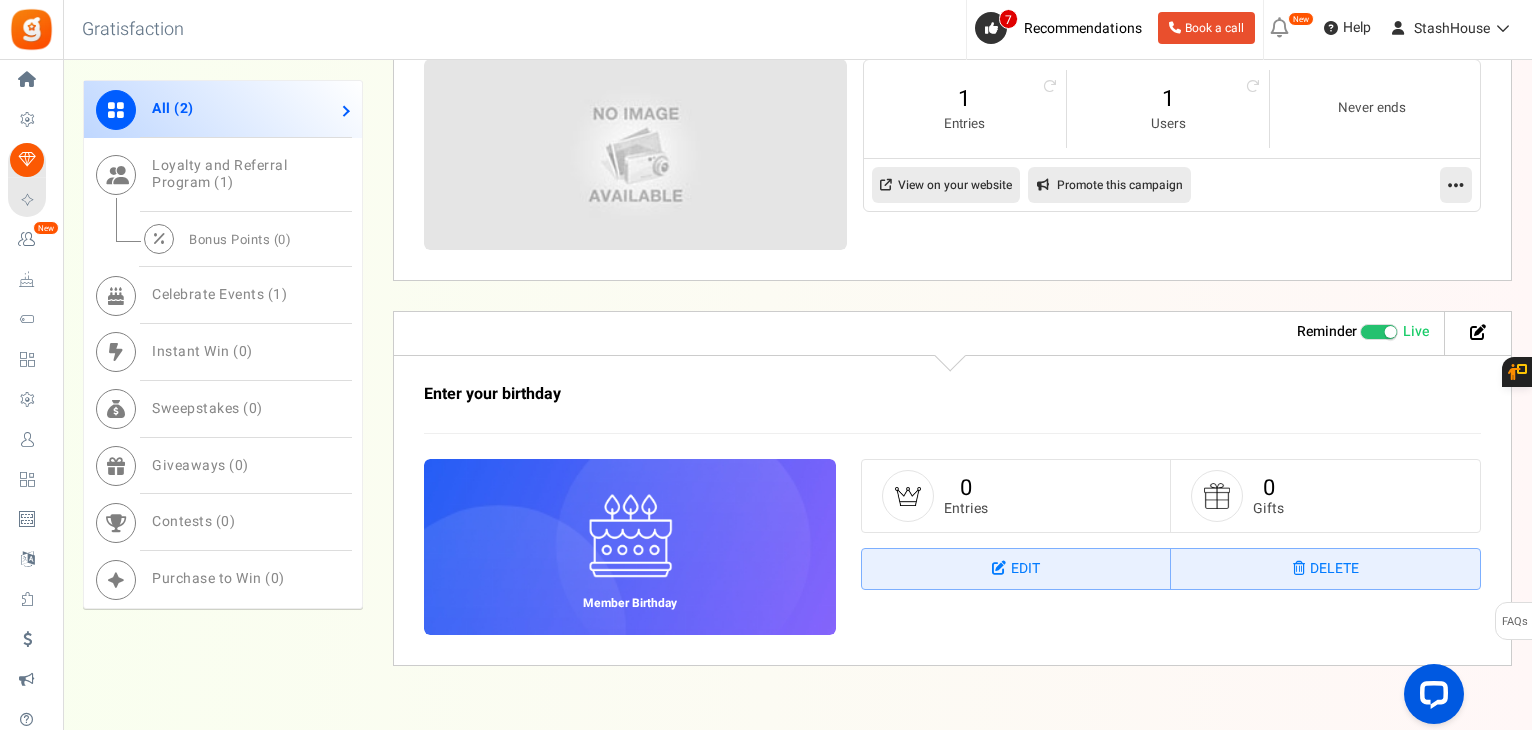 scroll, scrollTop: 1243, scrollLeft: 0, axis: vertical 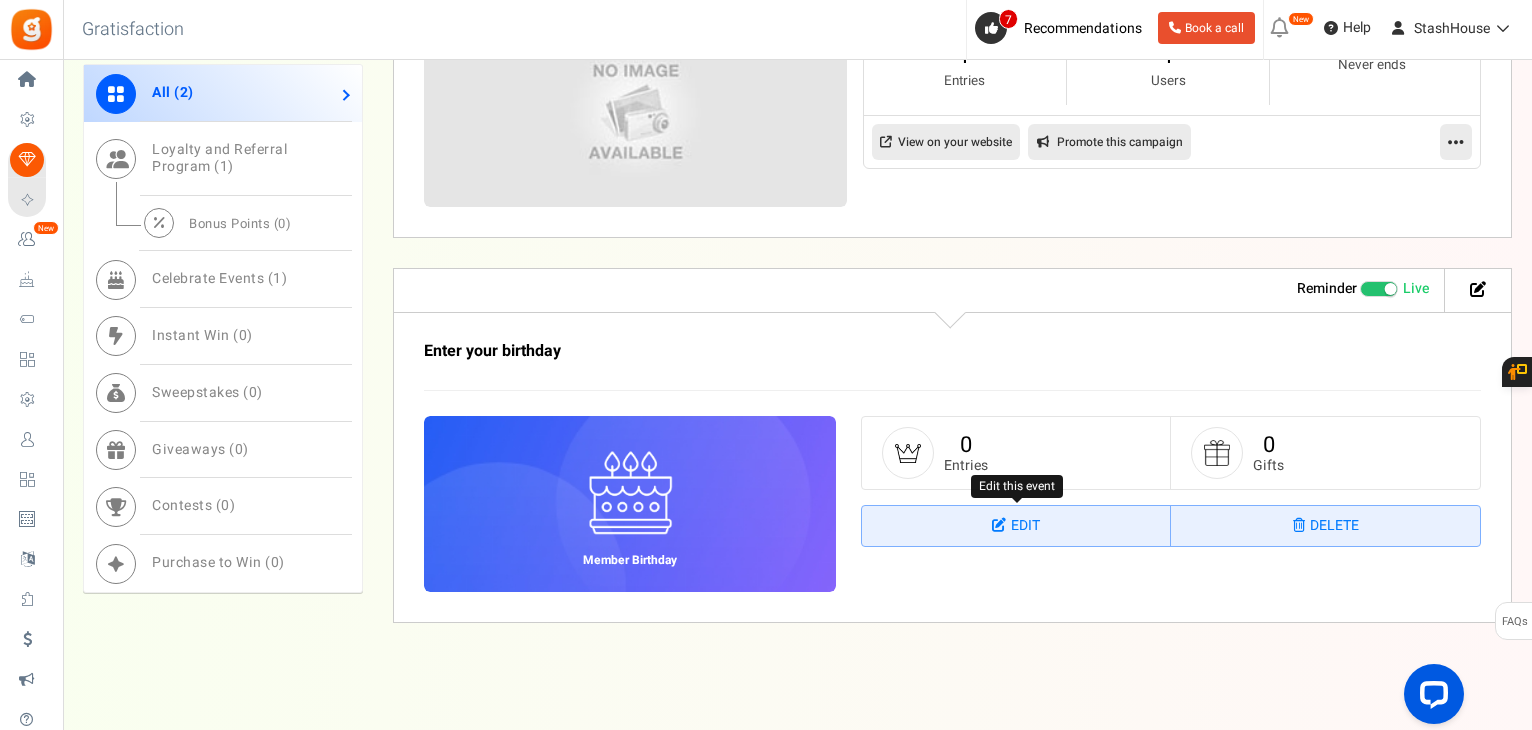 click on "Edit" at bounding box center [1016, 526] 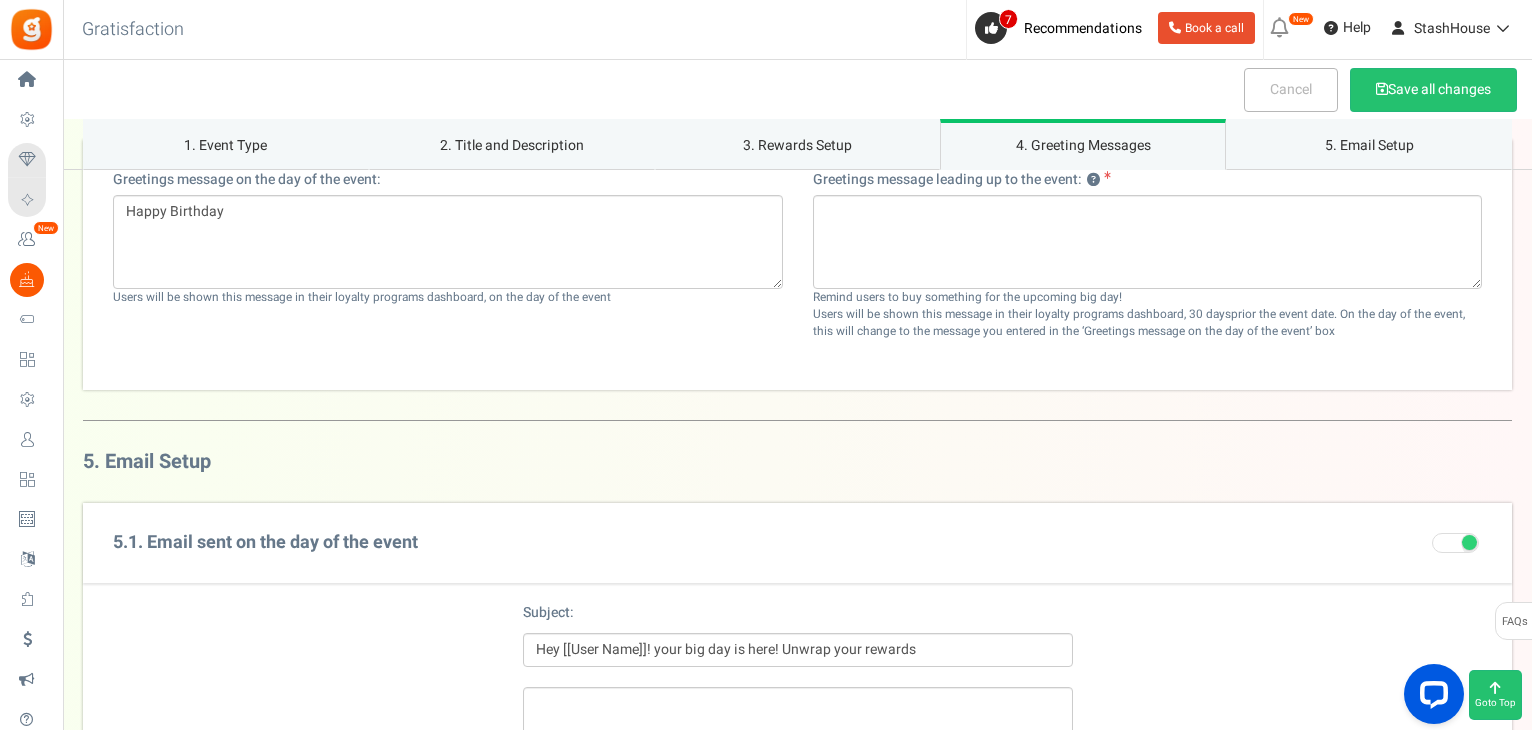 scroll, scrollTop: 2500, scrollLeft: 0, axis: vertical 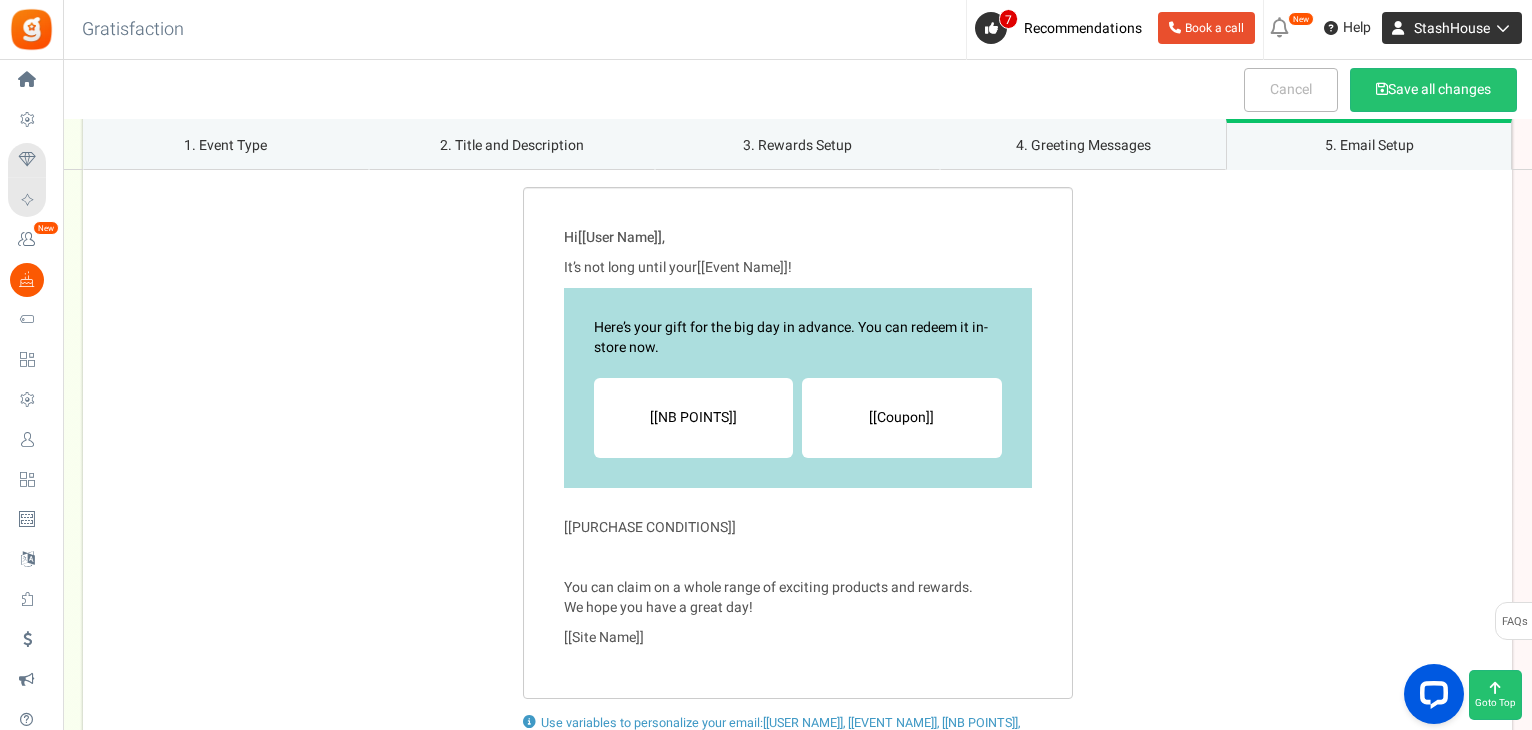 click on "StashHouse" at bounding box center (1452, 28) 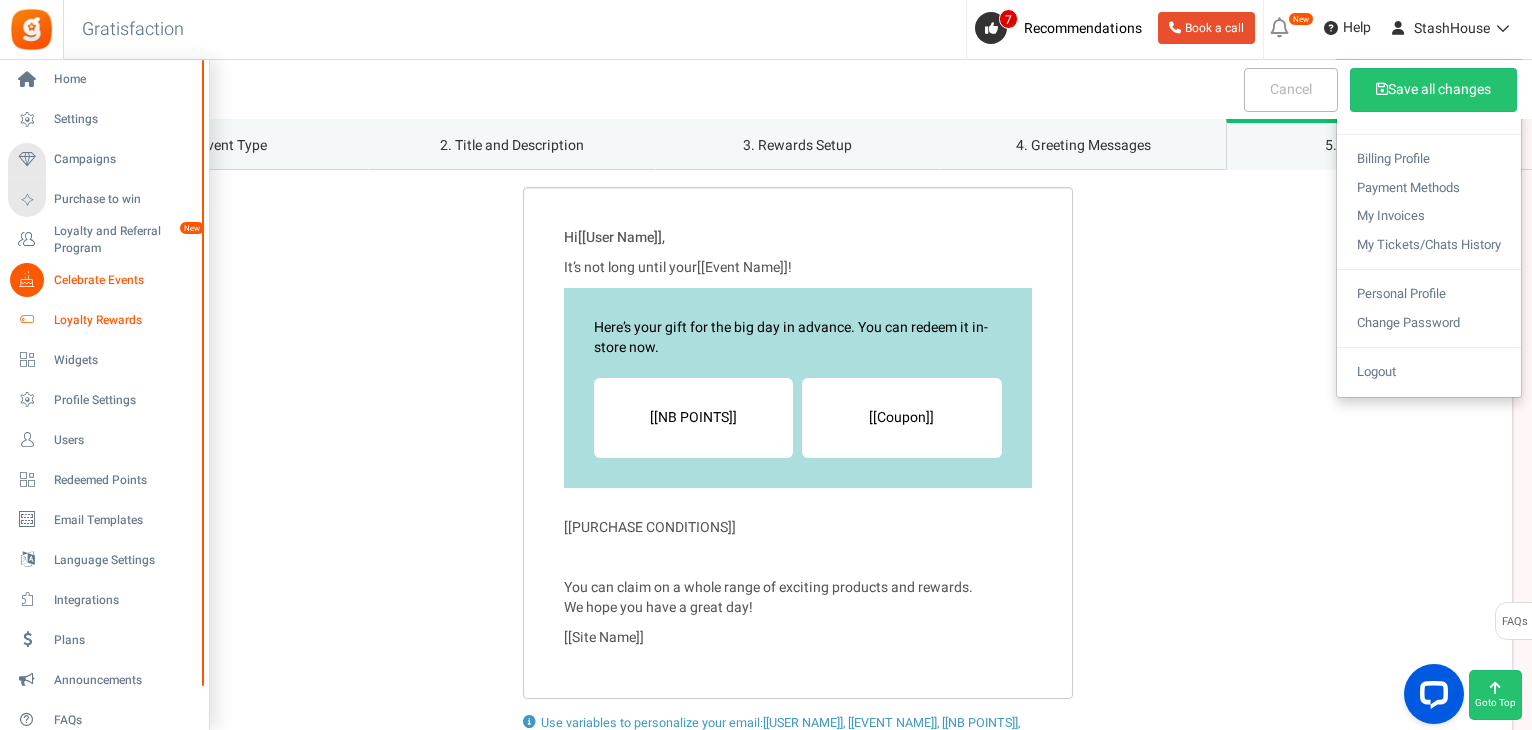 click on "Loyalty Rewards" at bounding box center [124, 320] 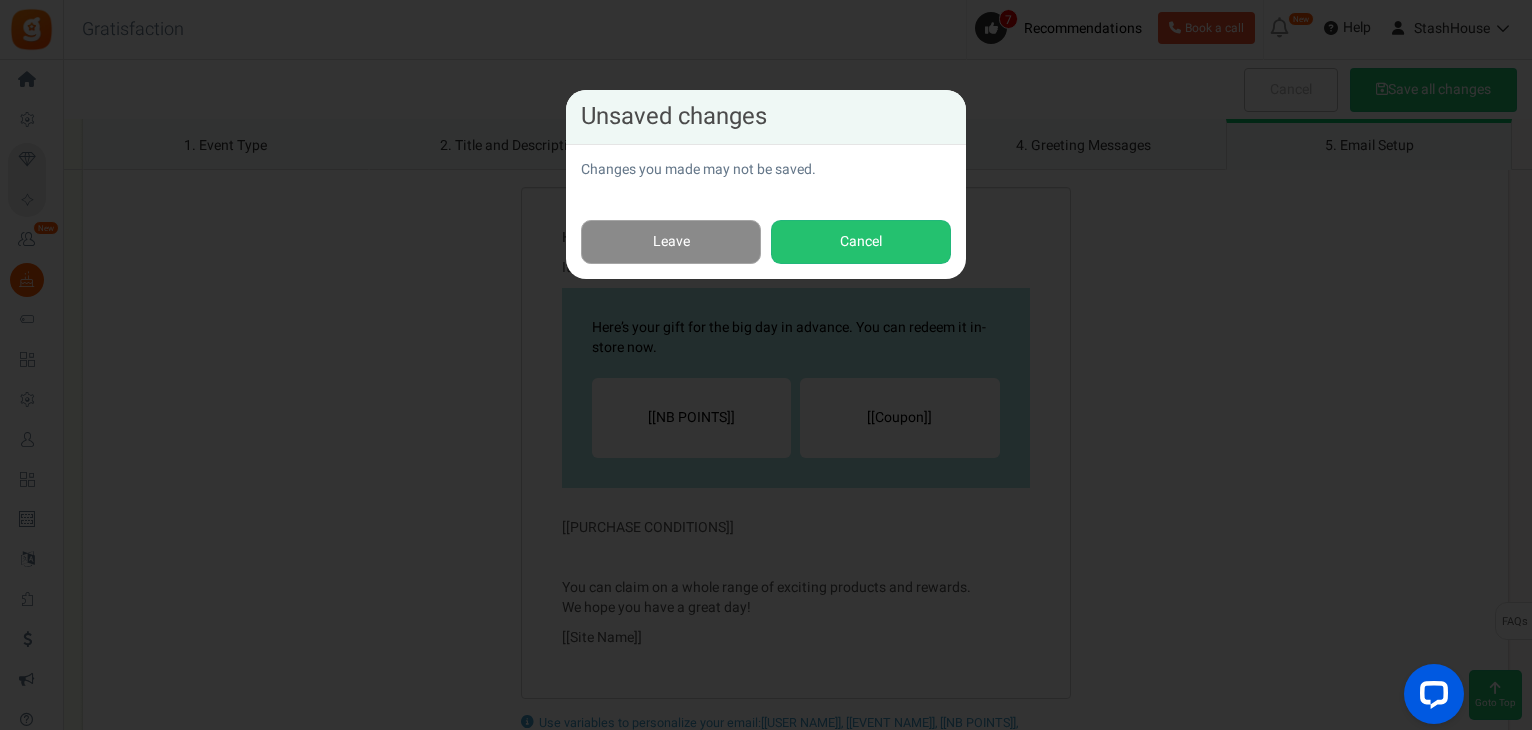click on "Leave" at bounding box center (671, 242) 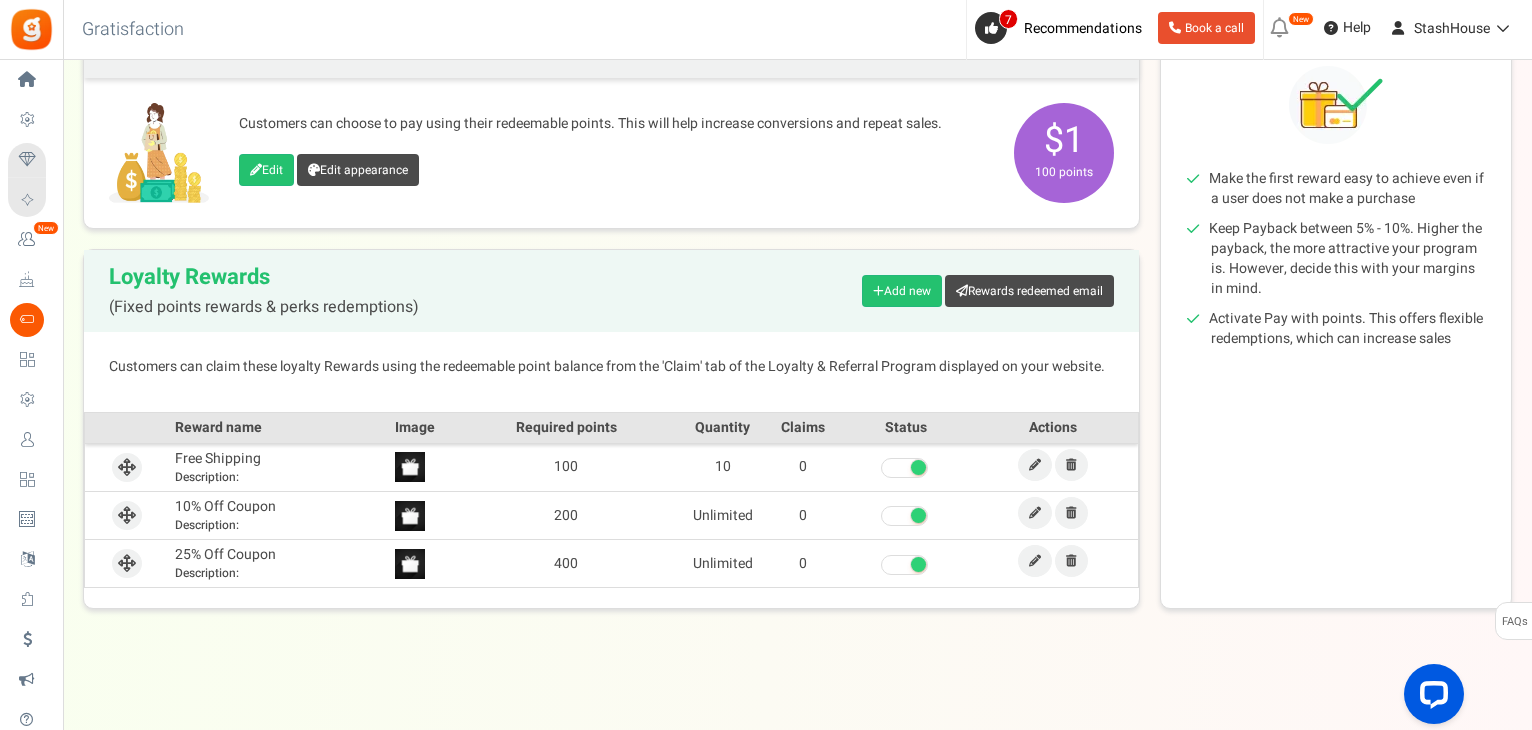 scroll, scrollTop: 0, scrollLeft: 0, axis: both 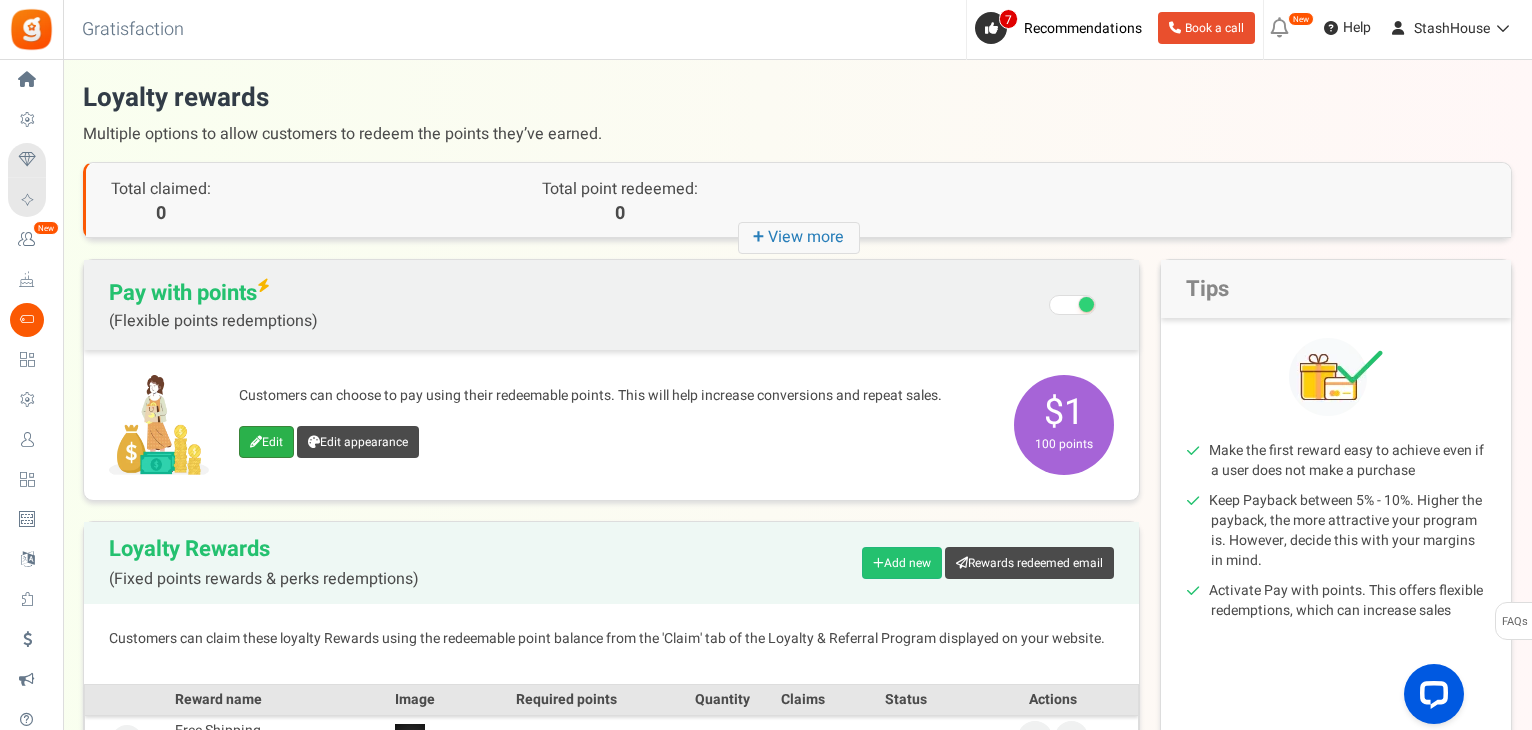 click on "Edit" at bounding box center (266, 442) 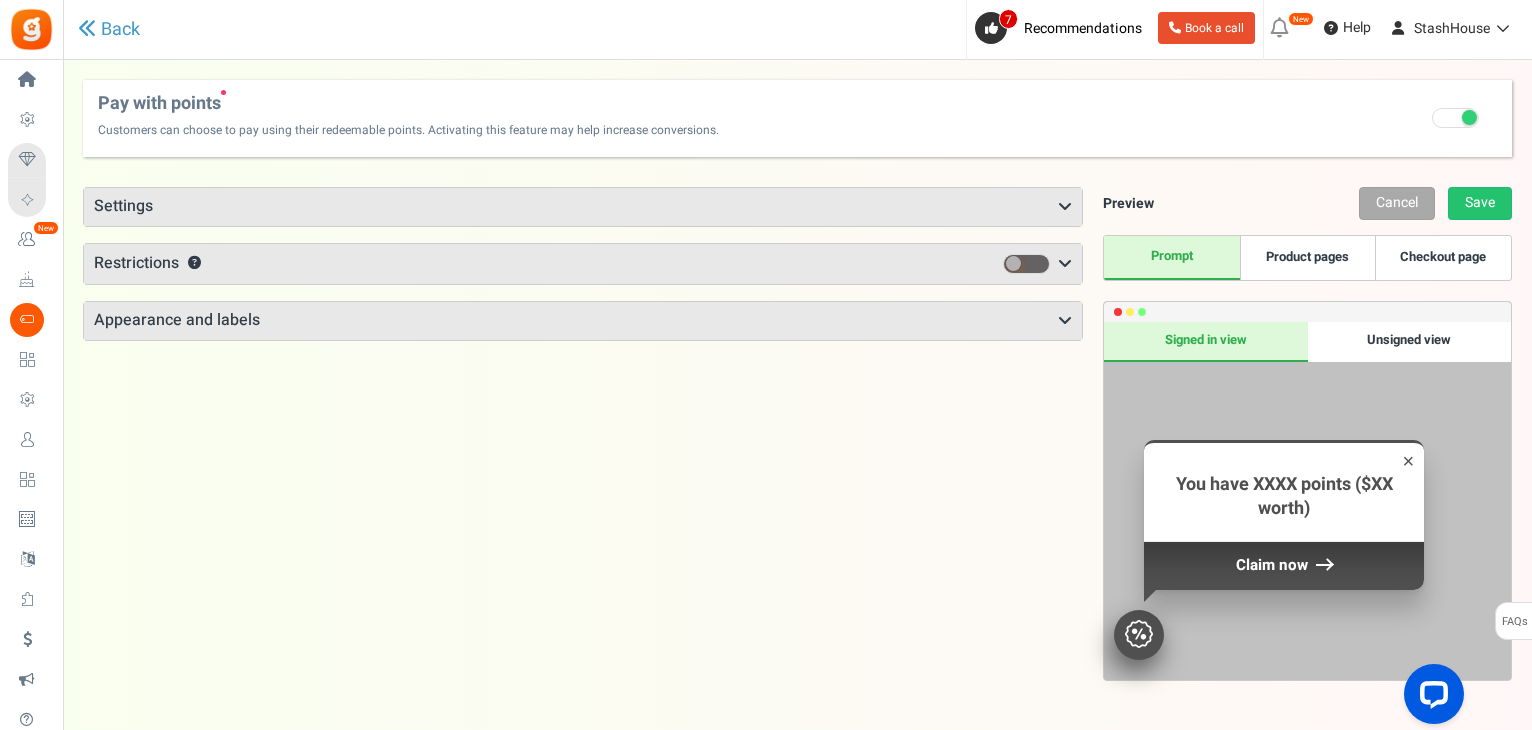 click at bounding box center [1065, 207] 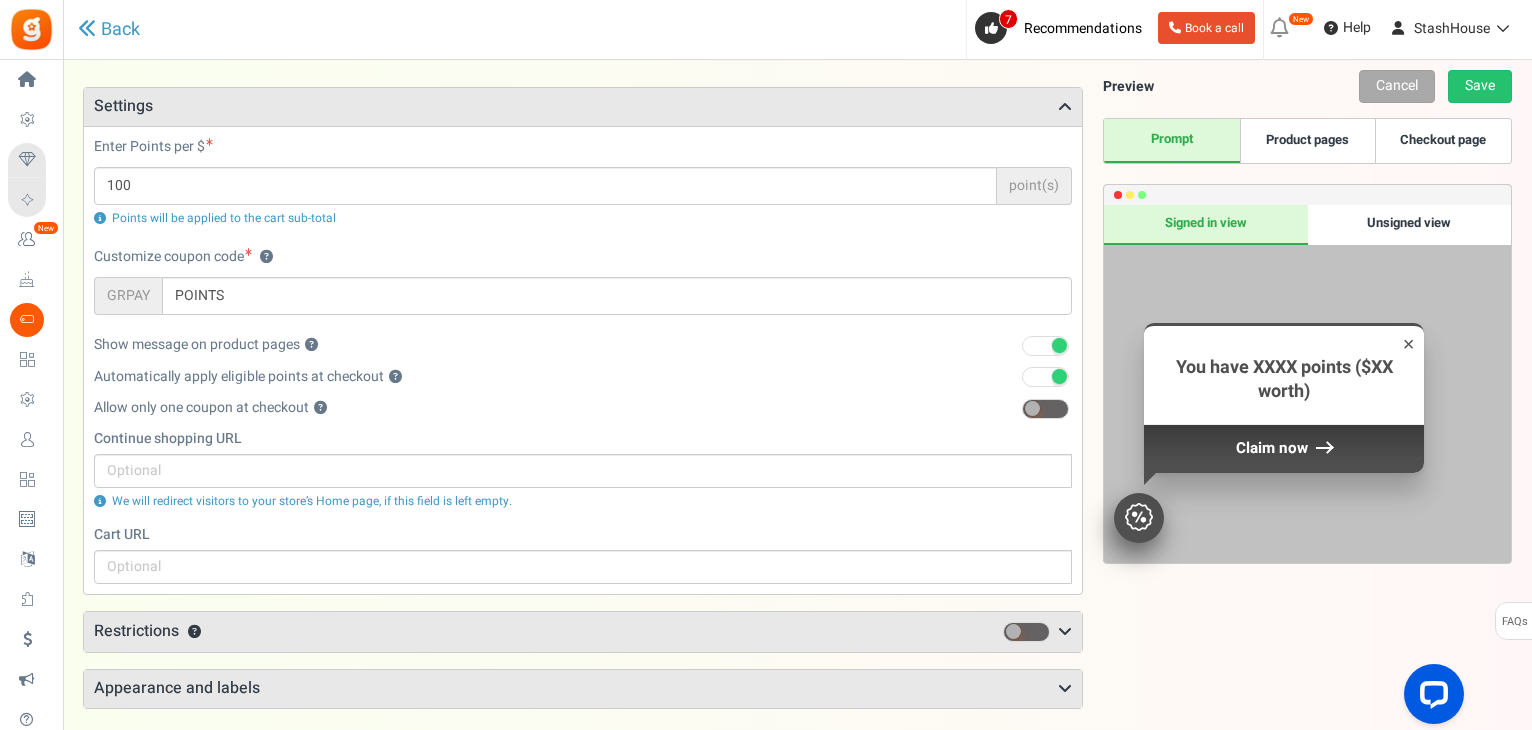 scroll, scrollTop: 200, scrollLeft: 0, axis: vertical 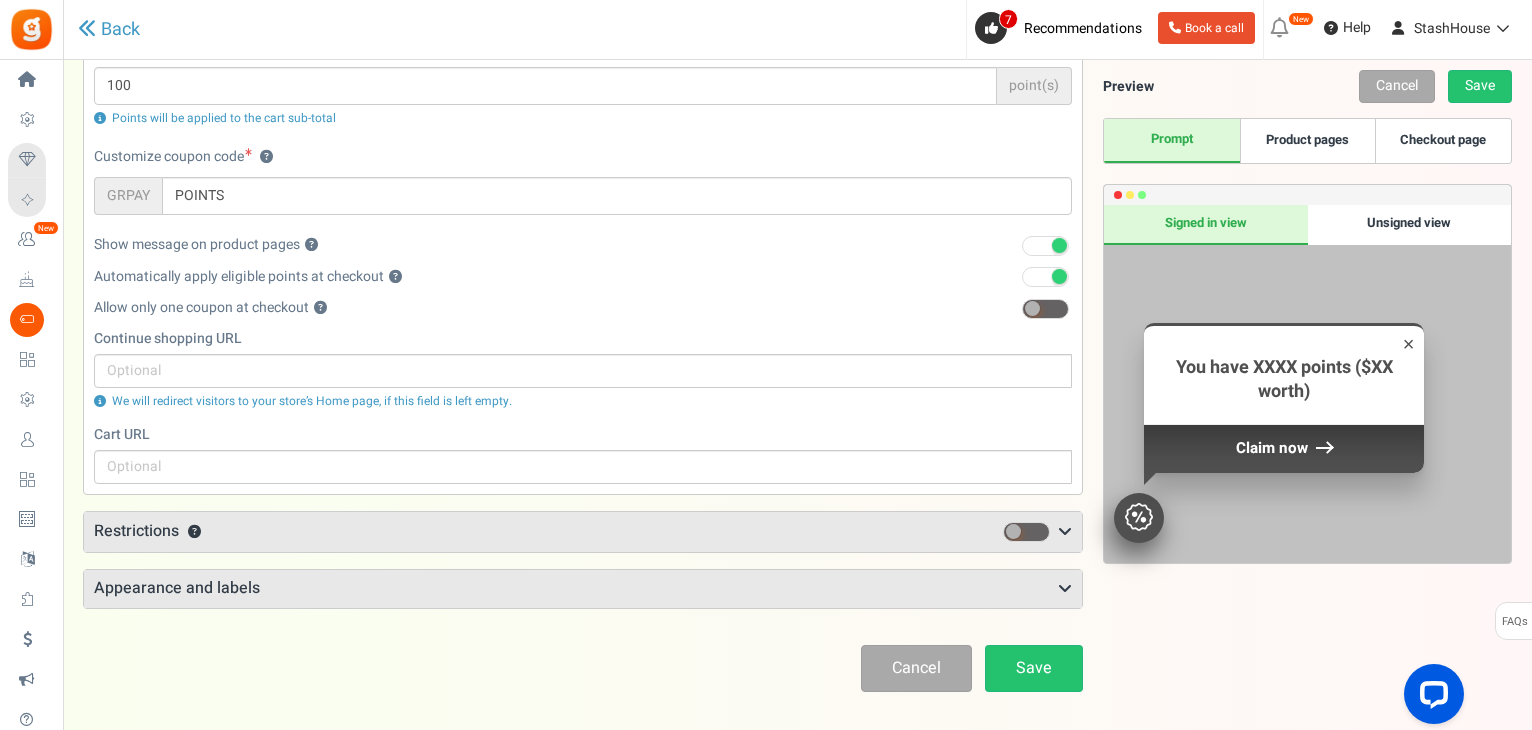click on "Restrictions
?" at bounding box center (583, 532) 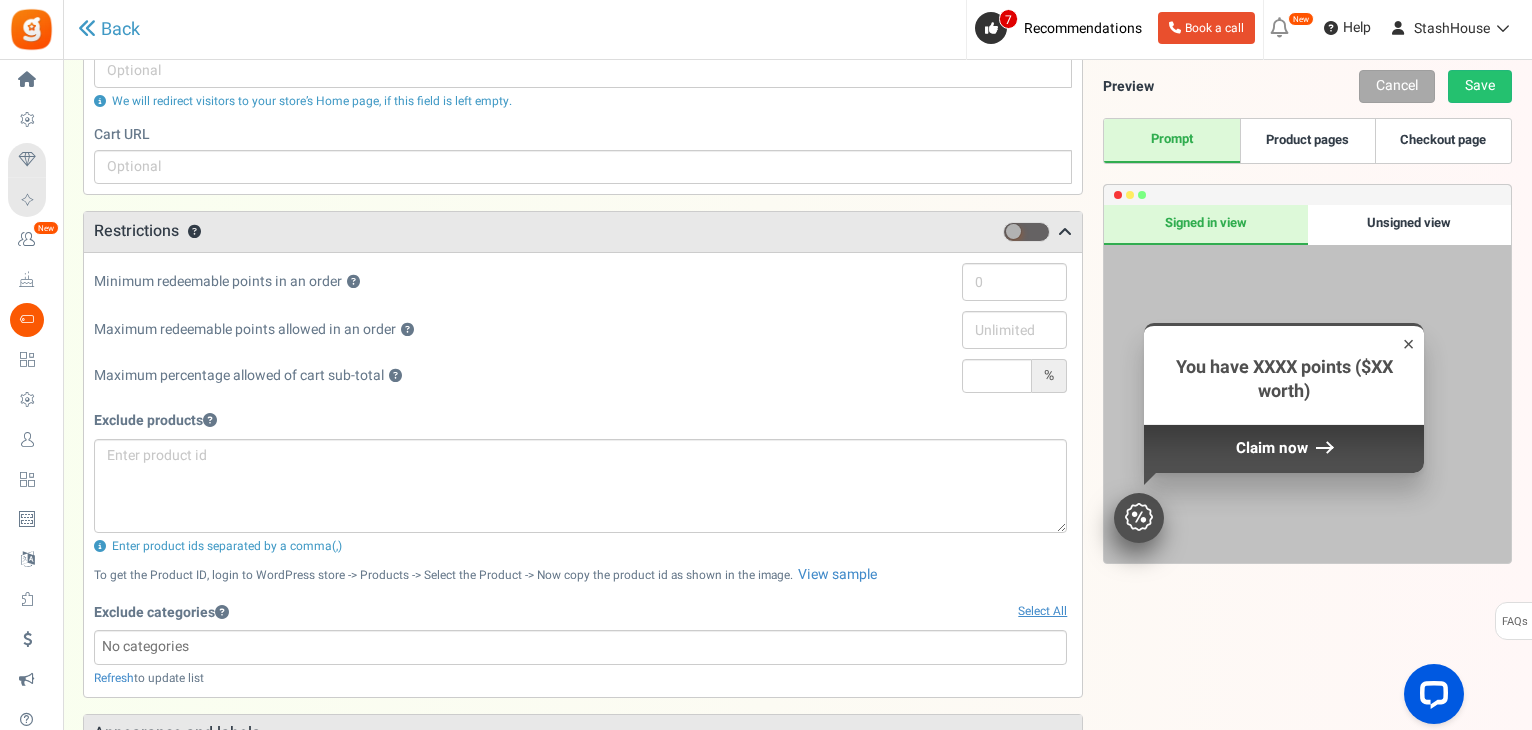 scroll, scrollTop: 700, scrollLeft: 0, axis: vertical 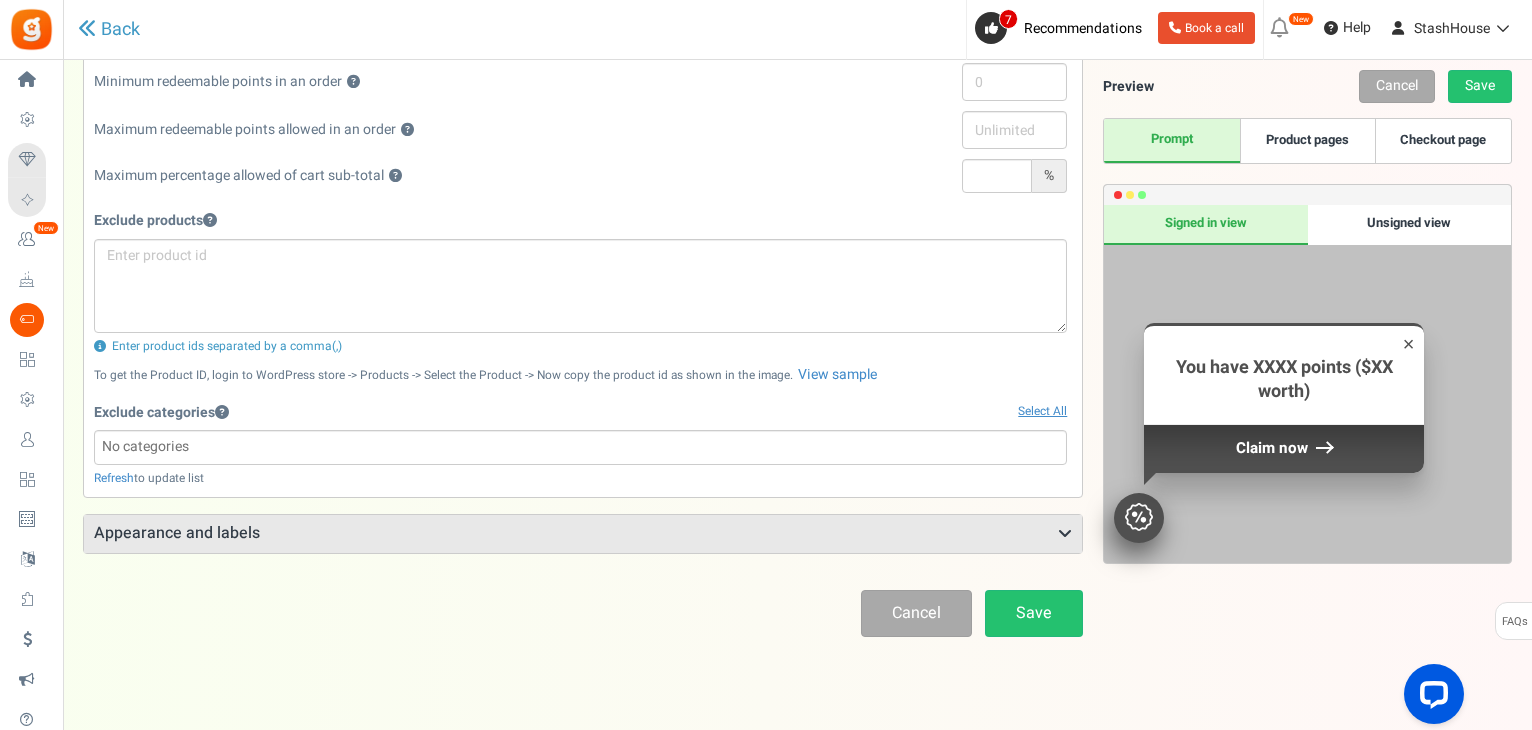 click on "Appearance and labels" at bounding box center (583, 534) 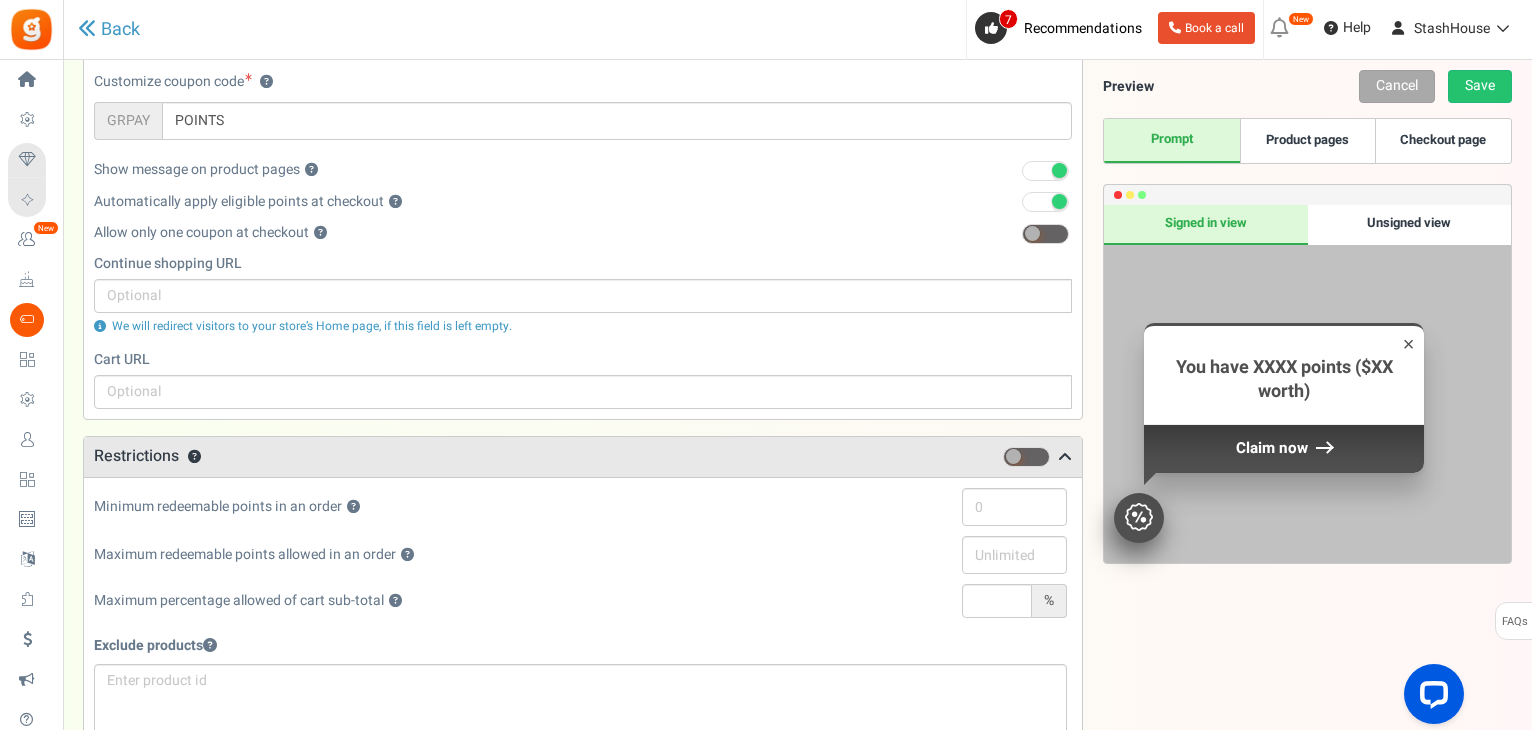 scroll, scrollTop: 0, scrollLeft: 0, axis: both 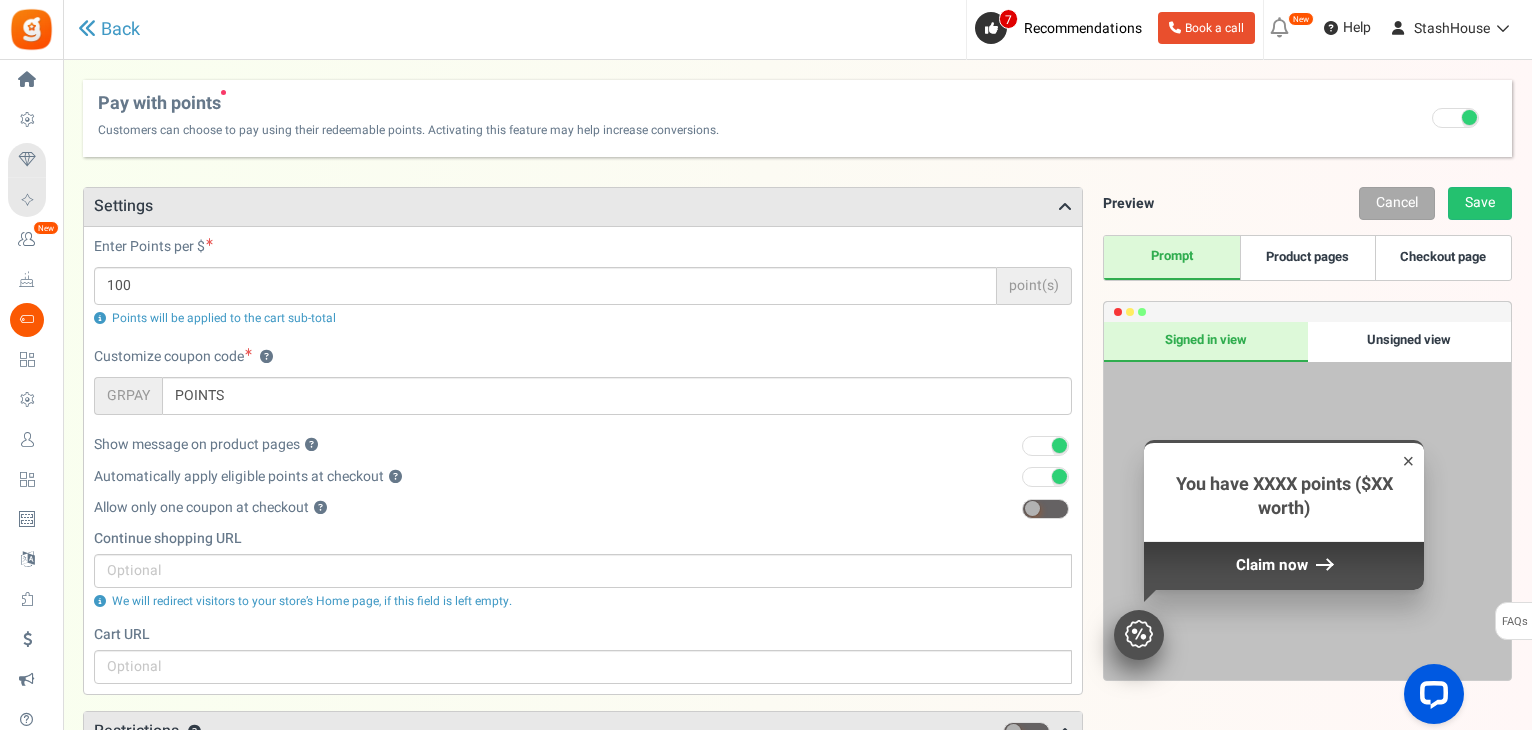 click at bounding box center [1469, 117] 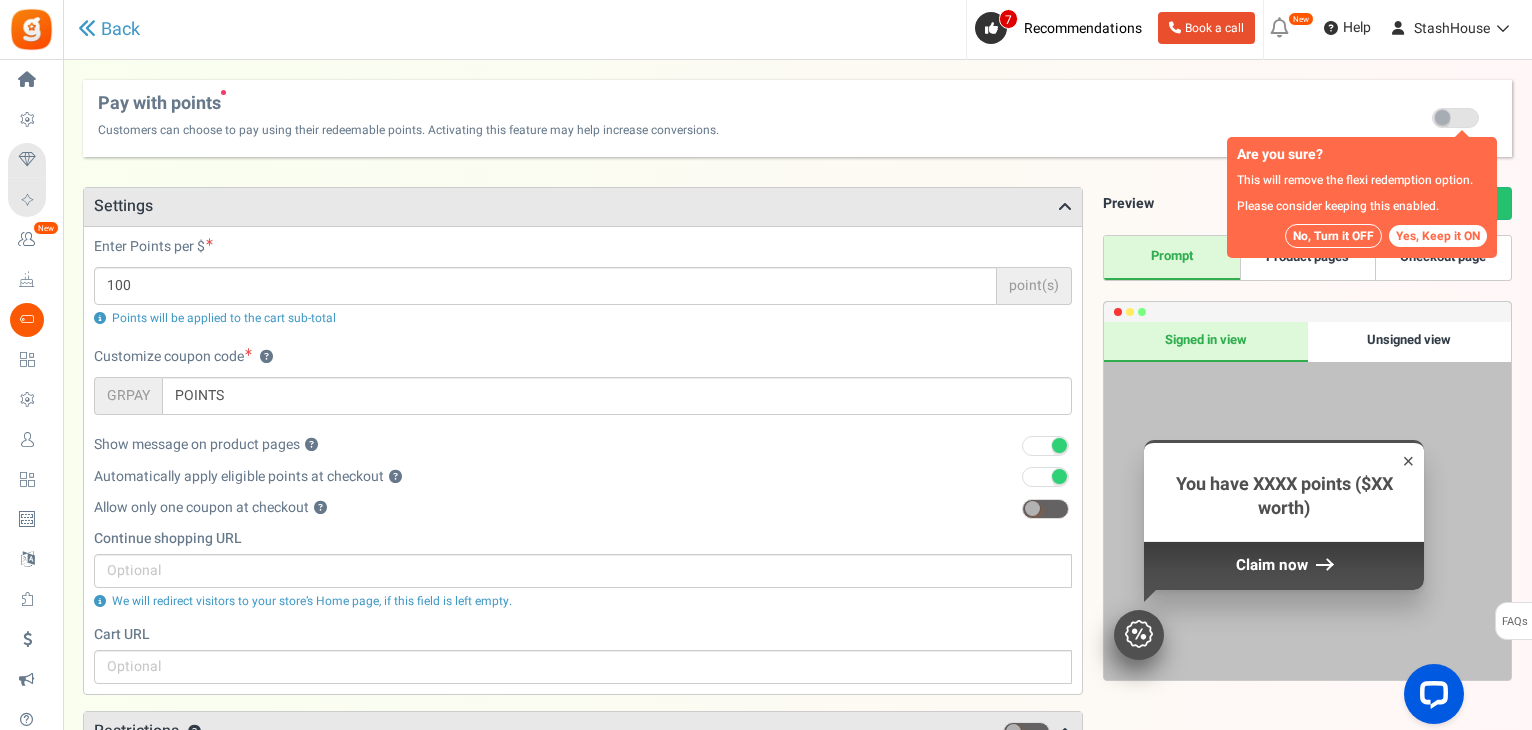 click on "No, Turn it OFF" at bounding box center [1333, 236] 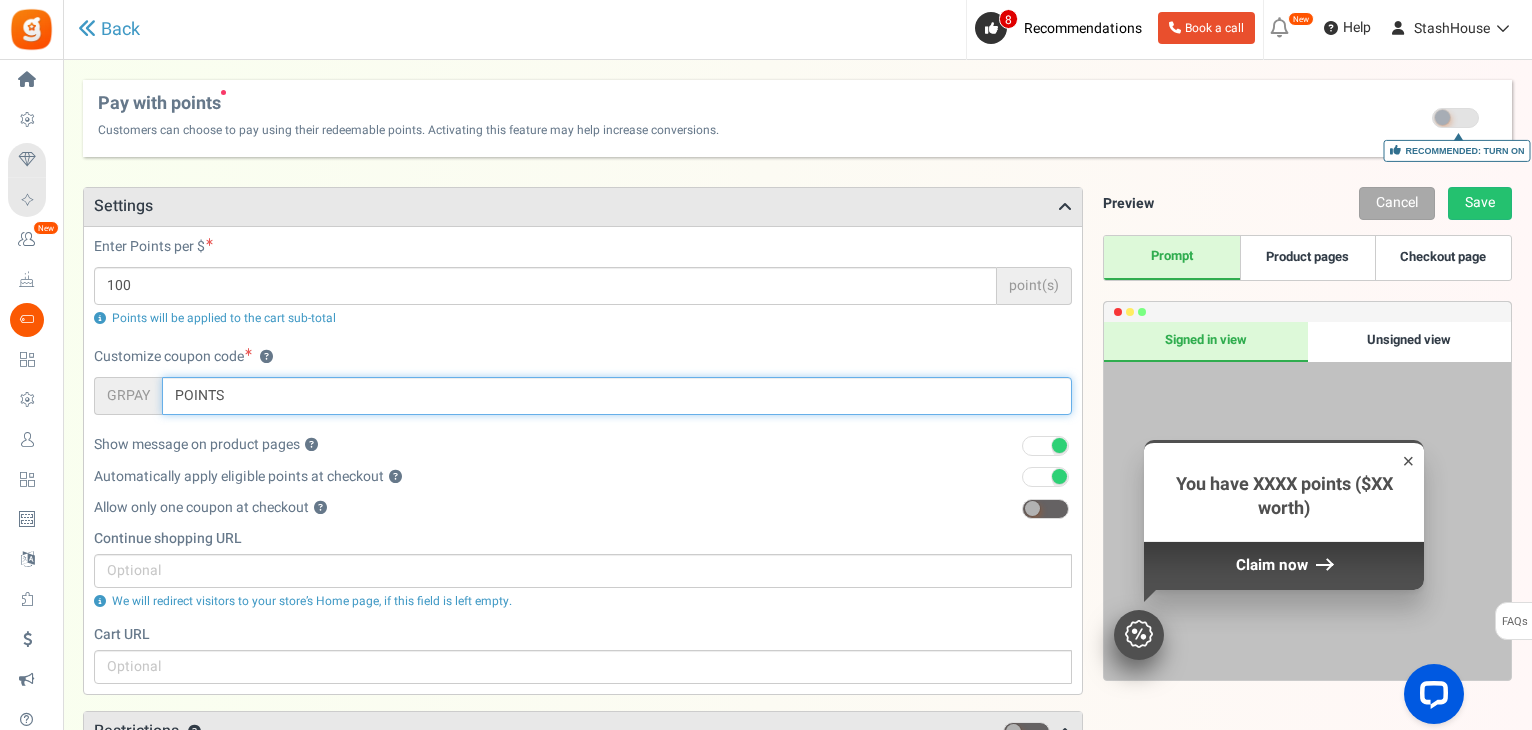 drag, startPoint x: 239, startPoint y: 405, endPoint x: 120, endPoint y: 399, distance: 119.15116 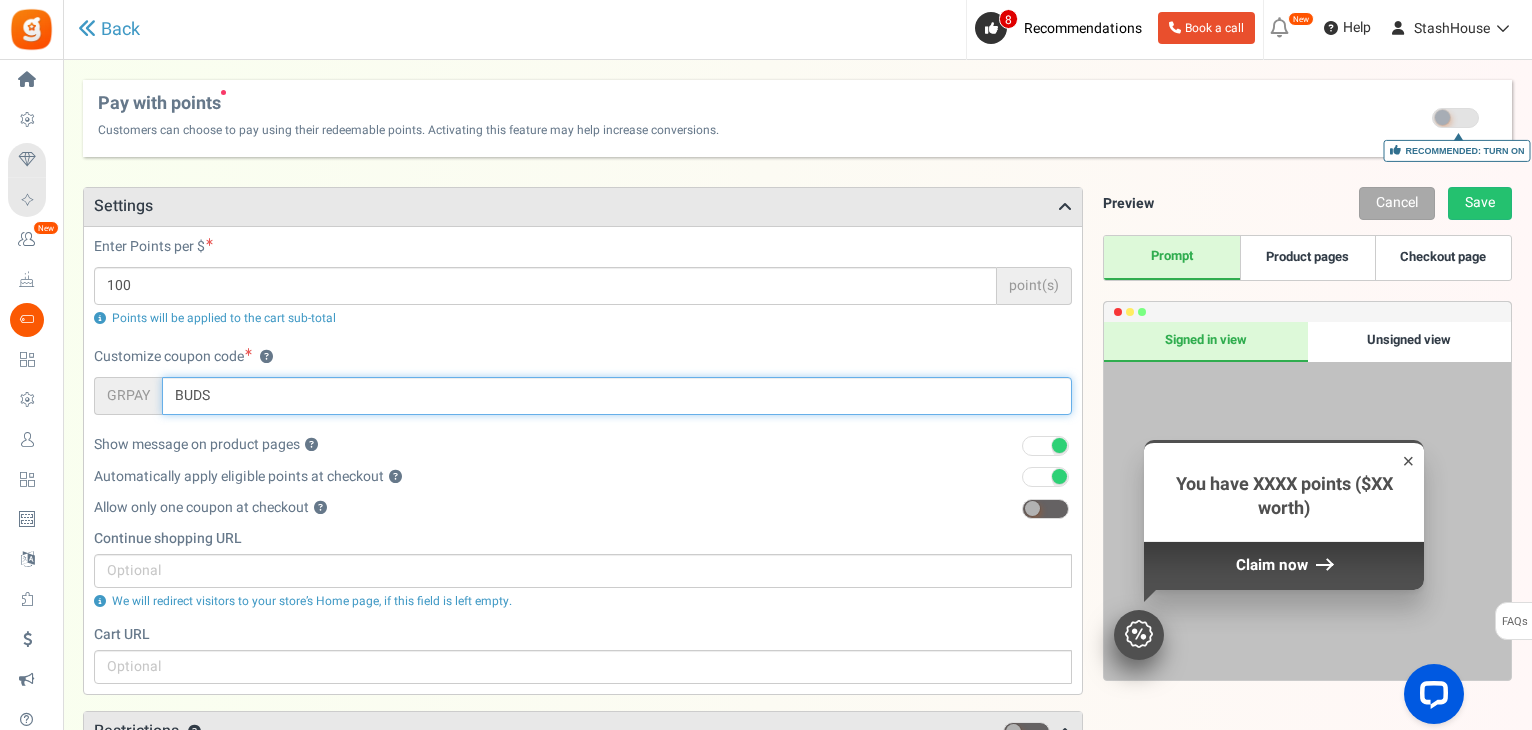 type on "BUDS" 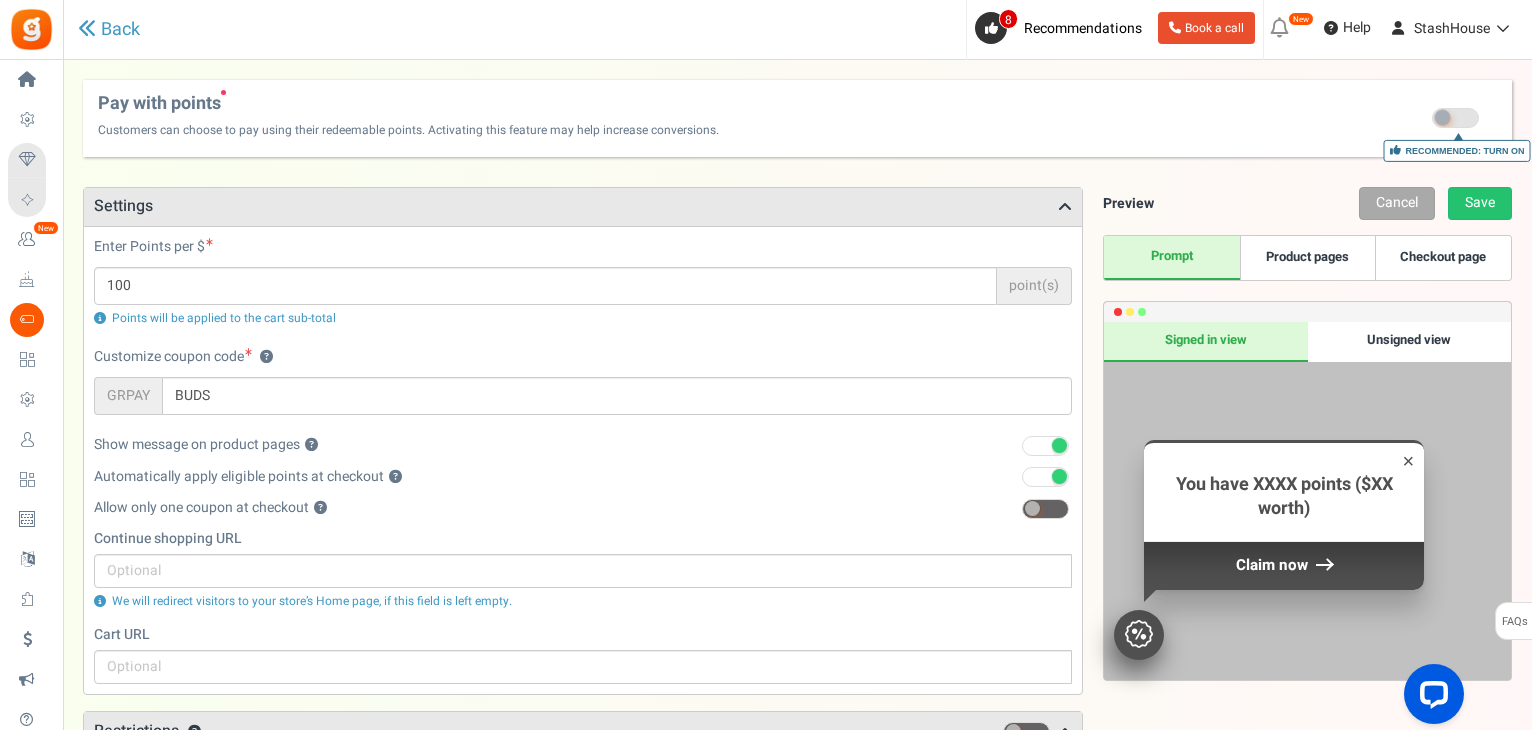 click on "Show message on product pages  ?  Recommended
1" at bounding box center (583, 450) 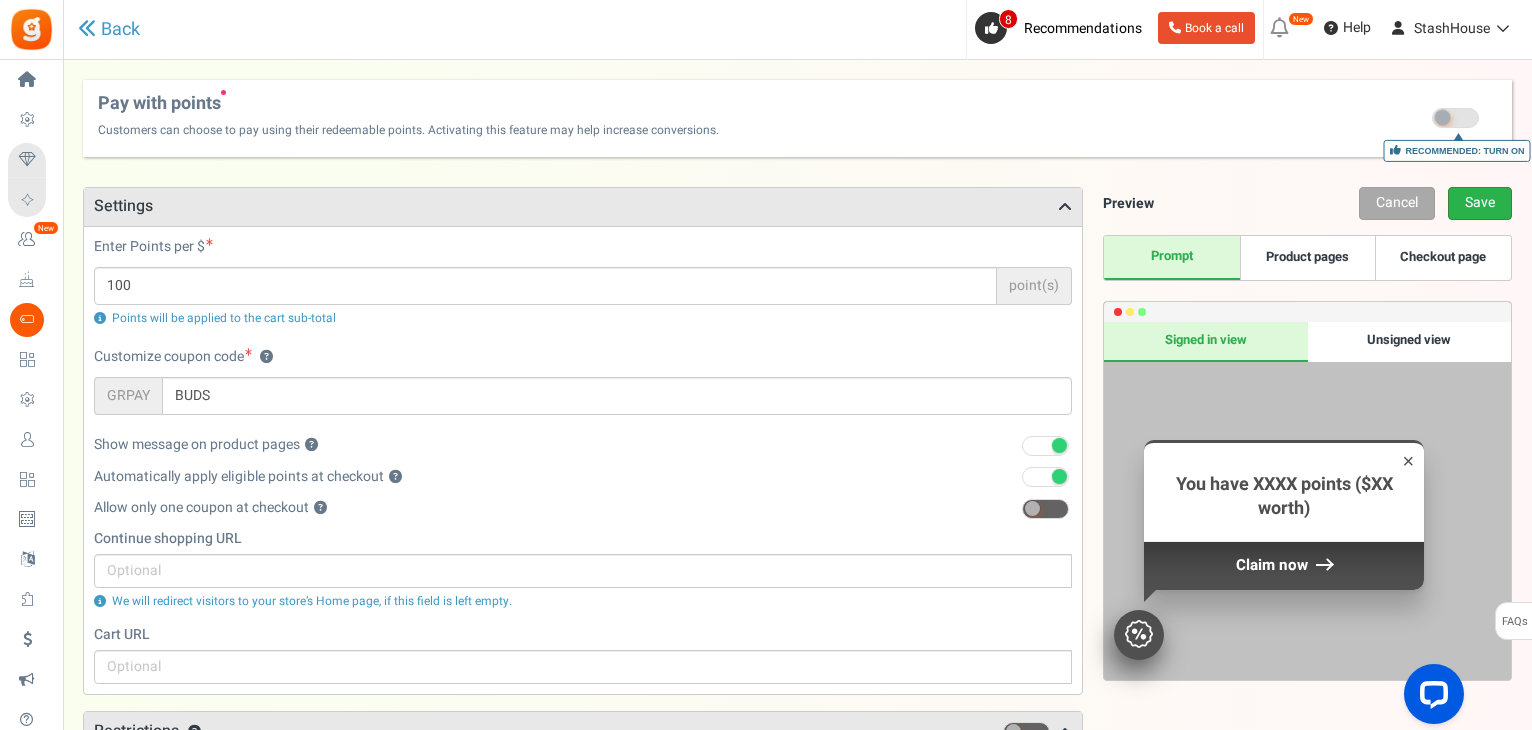 click on "Save" at bounding box center [1480, 203] 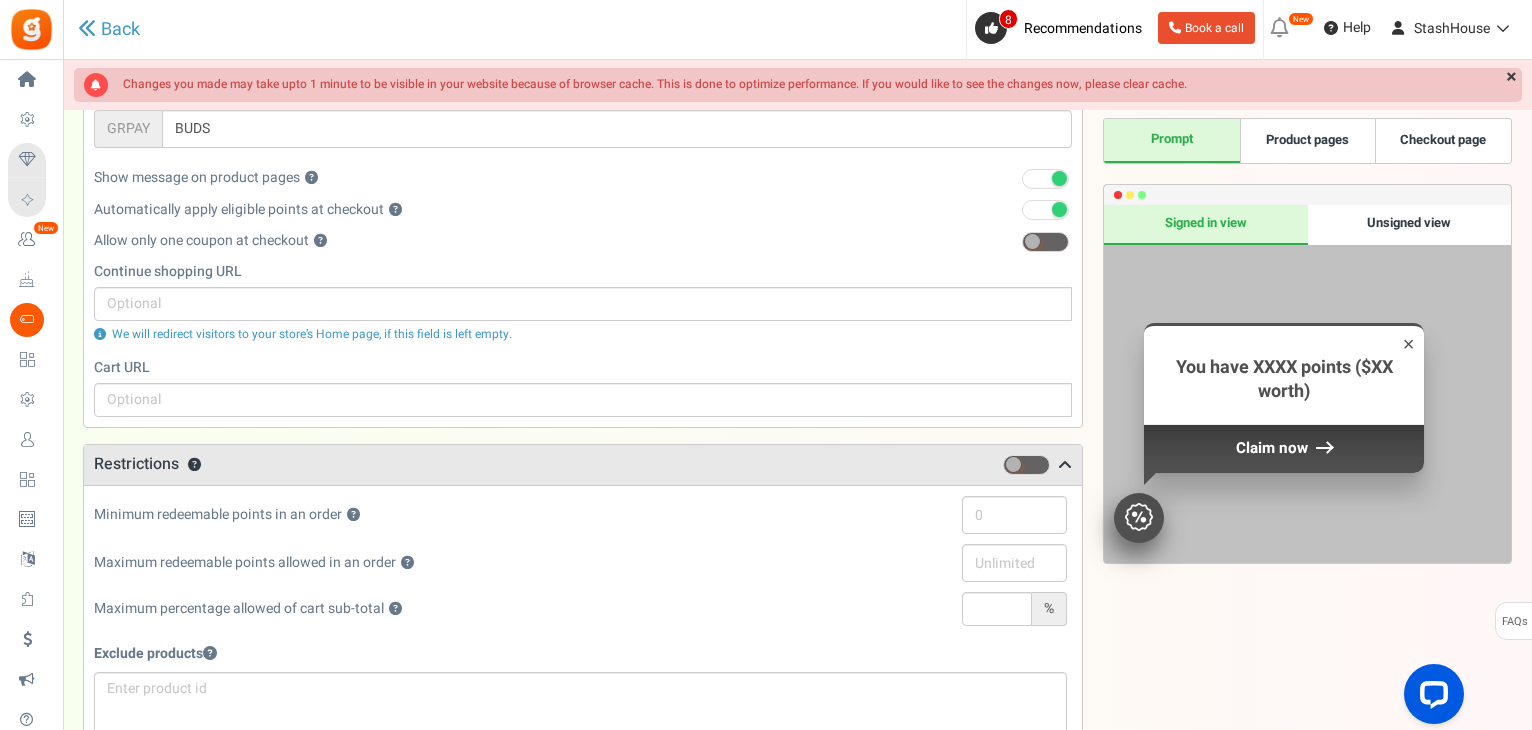 scroll, scrollTop: 0, scrollLeft: 0, axis: both 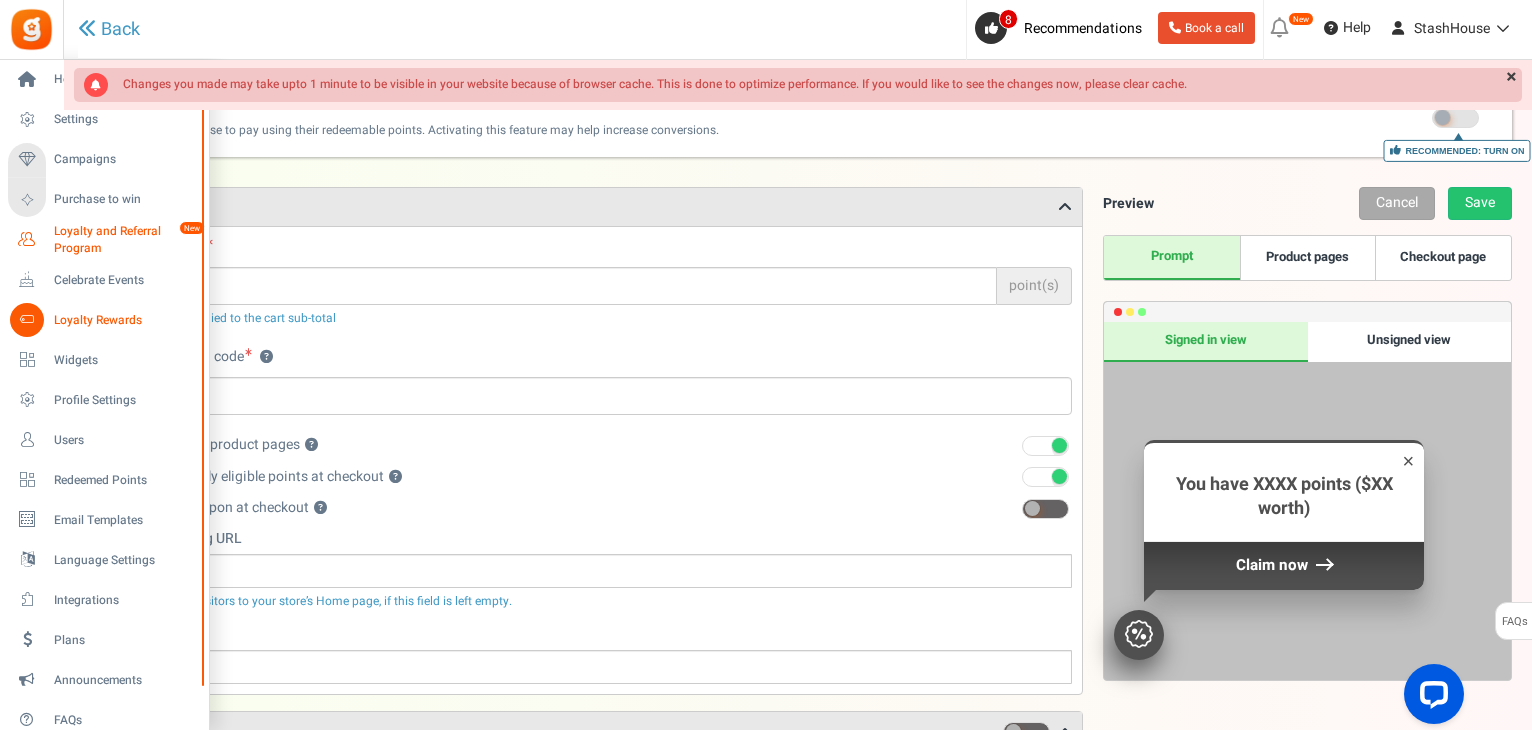click on "Loyalty and Referral Program" at bounding box center [127, 240] 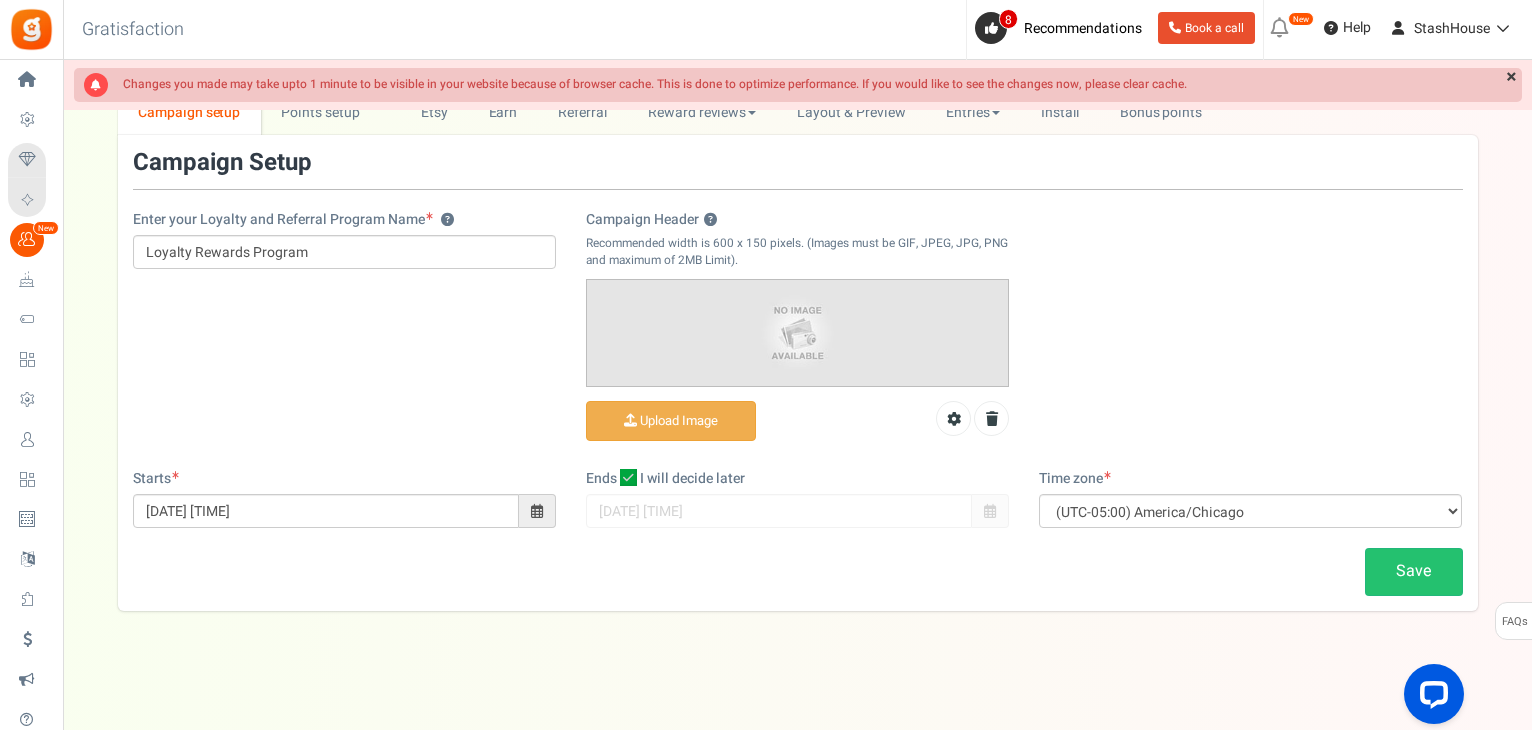 scroll, scrollTop: 0, scrollLeft: 0, axis: both 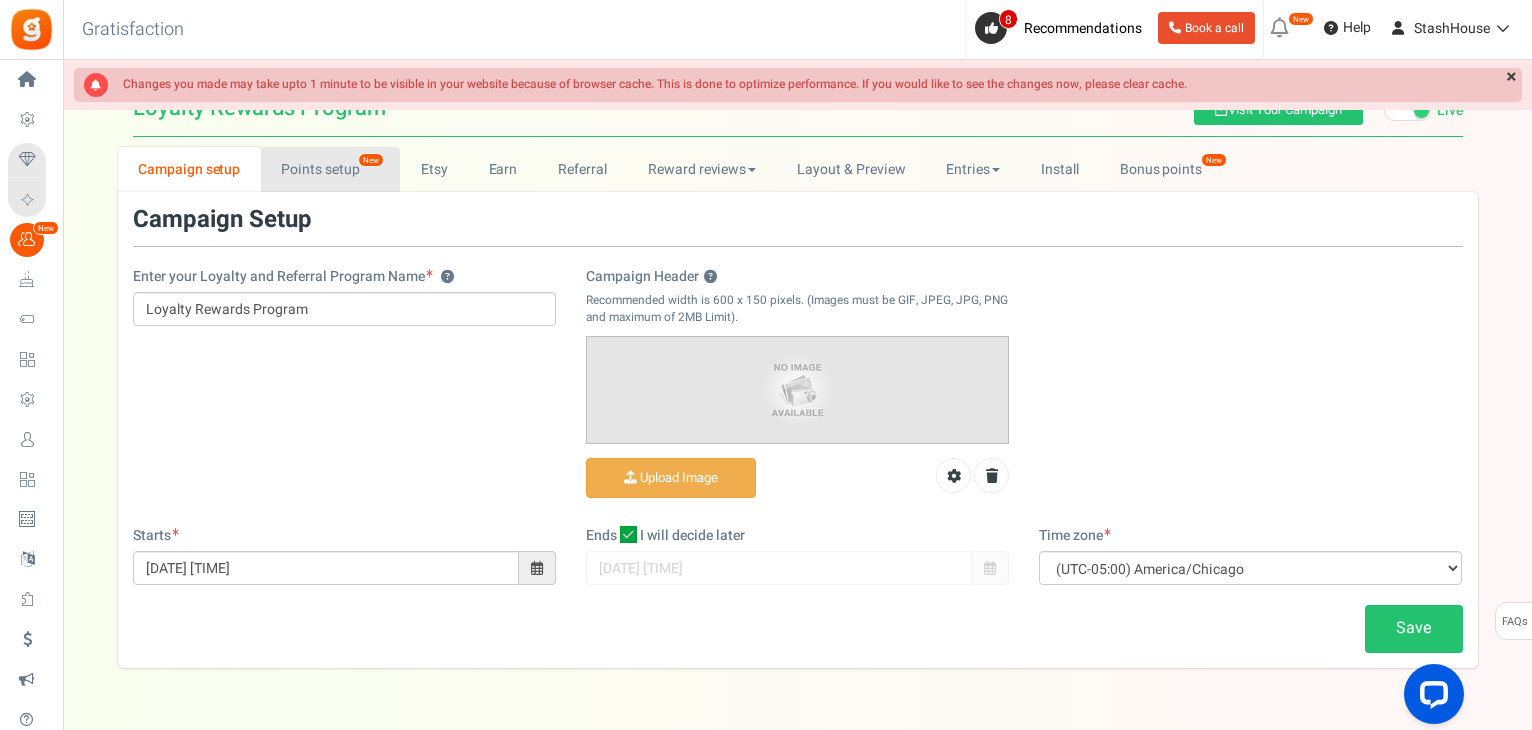 click on "Points setup
New" at bounding box center [330, 169] 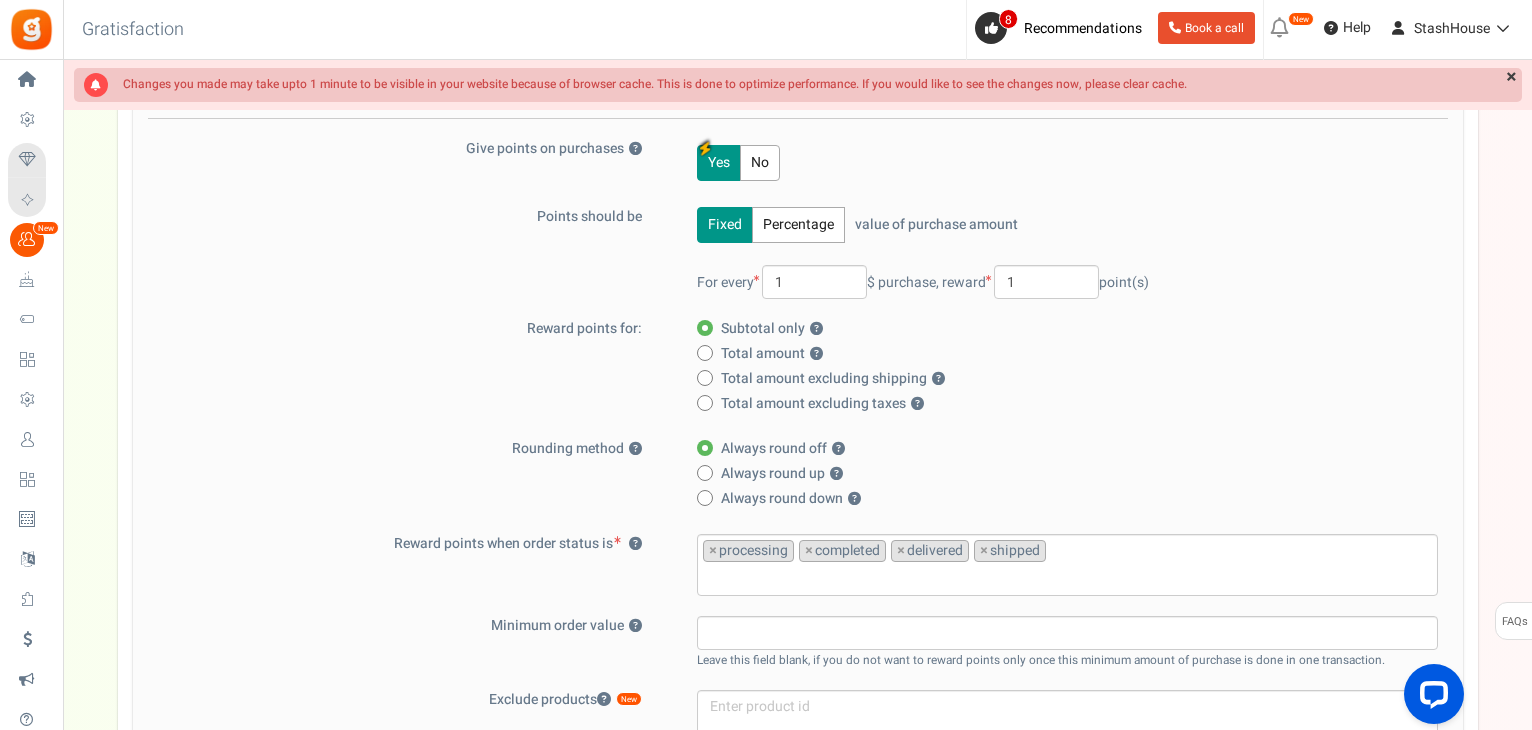 scroll, scrollTop: 0, scrollLeft: 0, axis: both 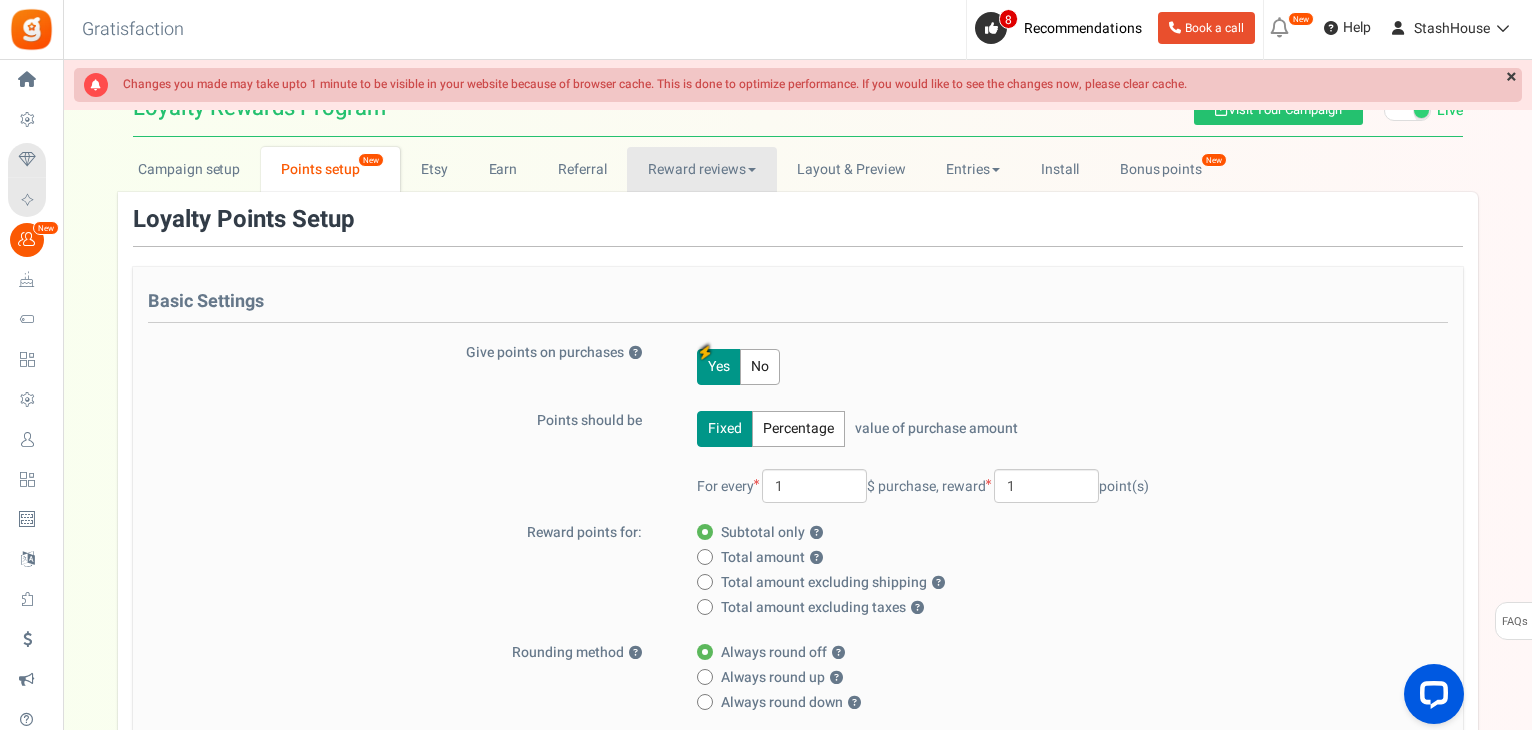 click on "Reward reviews" at bounding box center (701, 169) 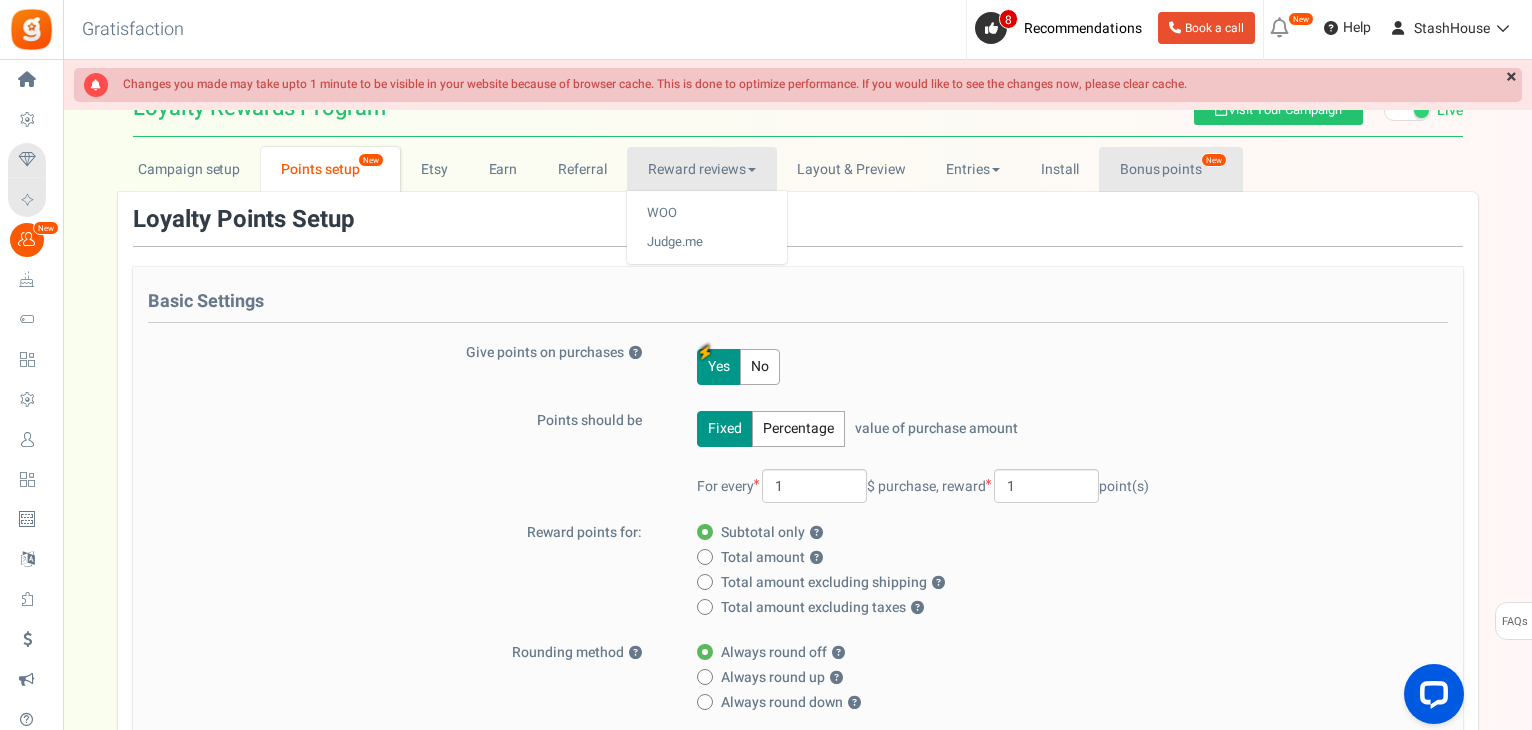 click on "Bonus points
New" at bounding box center [1170, 169] 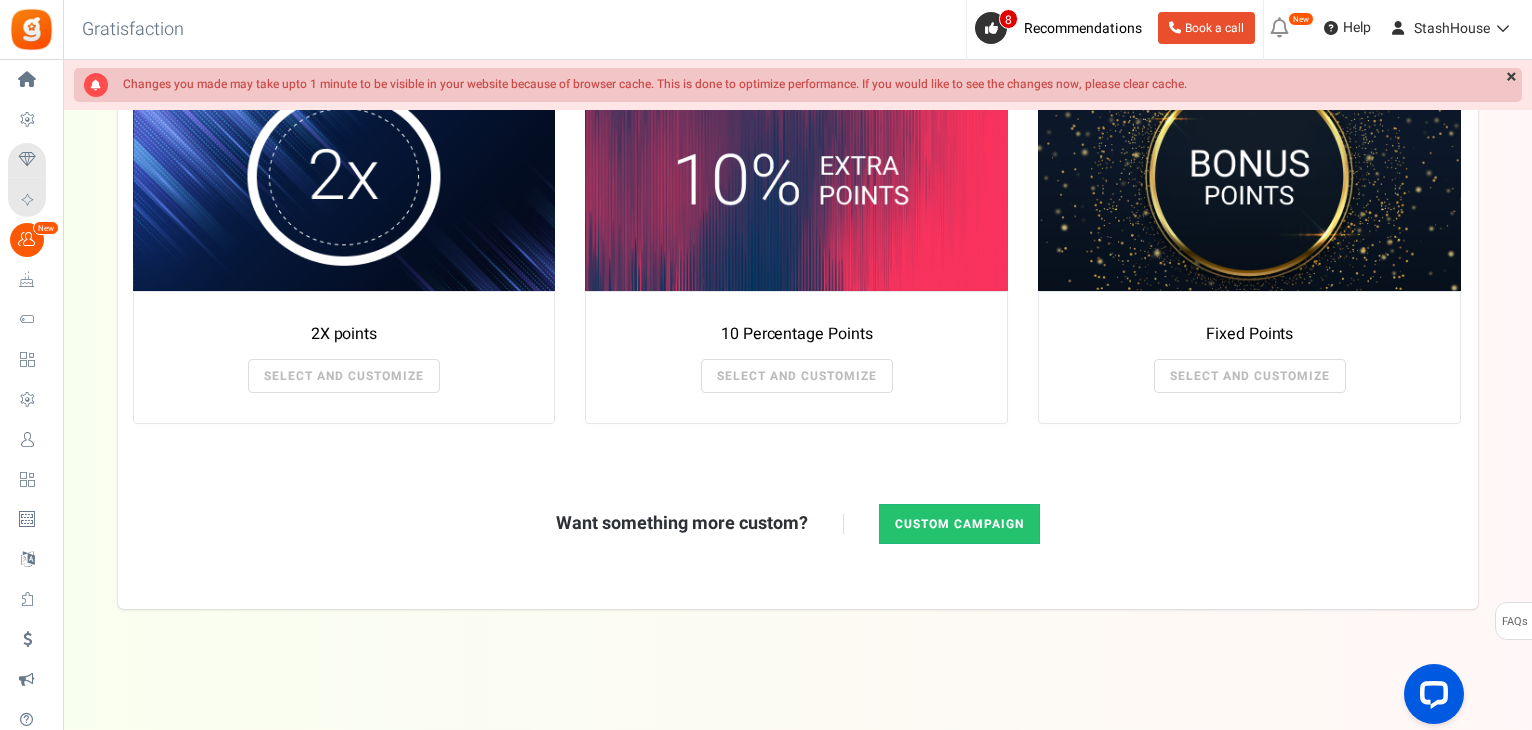 scroll, scrollTop: 0, scrollLeft: 0, axis: both 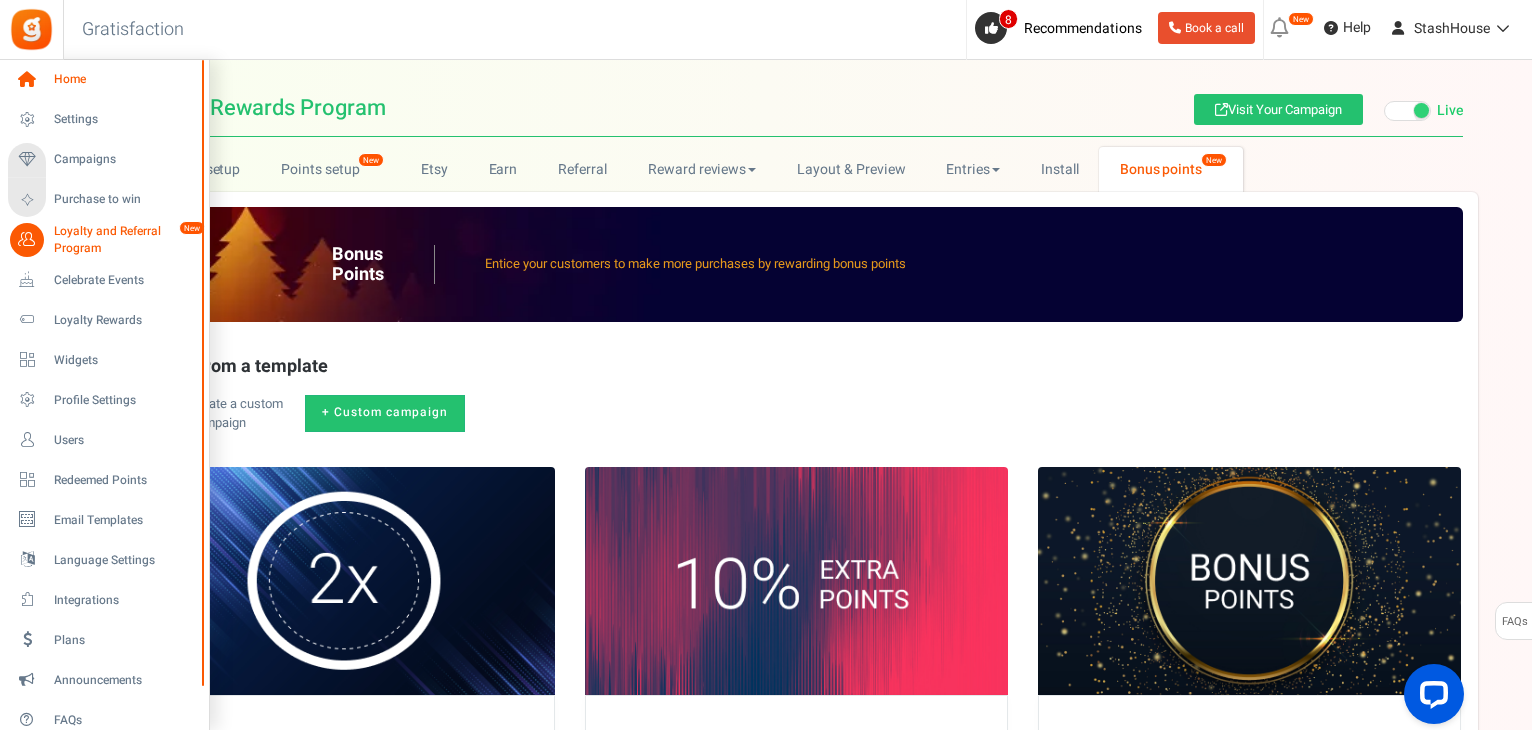 click on "Home" at bounding box center [124, 79] 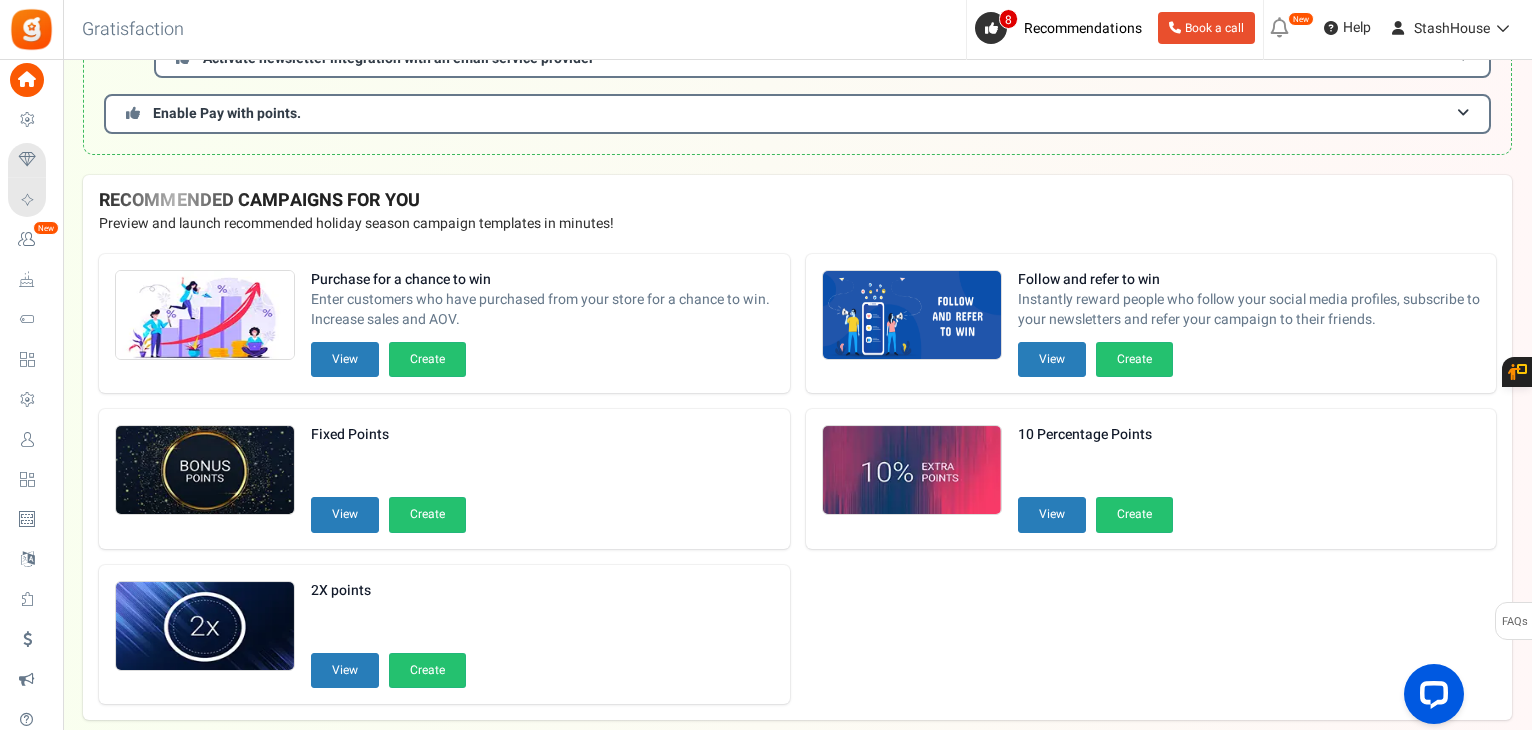 scroll, scrollTop: 400, scrollLeft: 0, axis: vertical 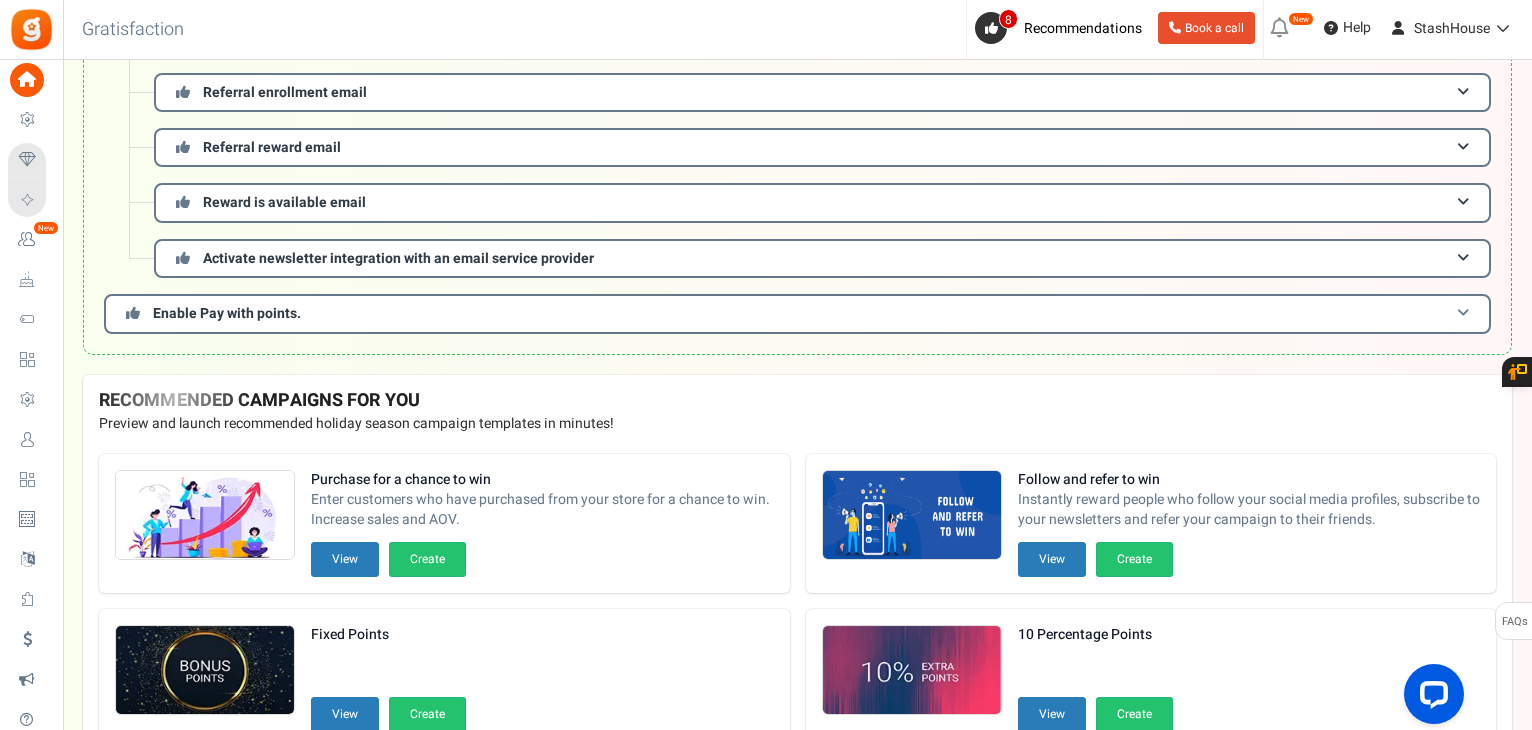 click on "Enable Pay with points." at bounding box center [797, 313] 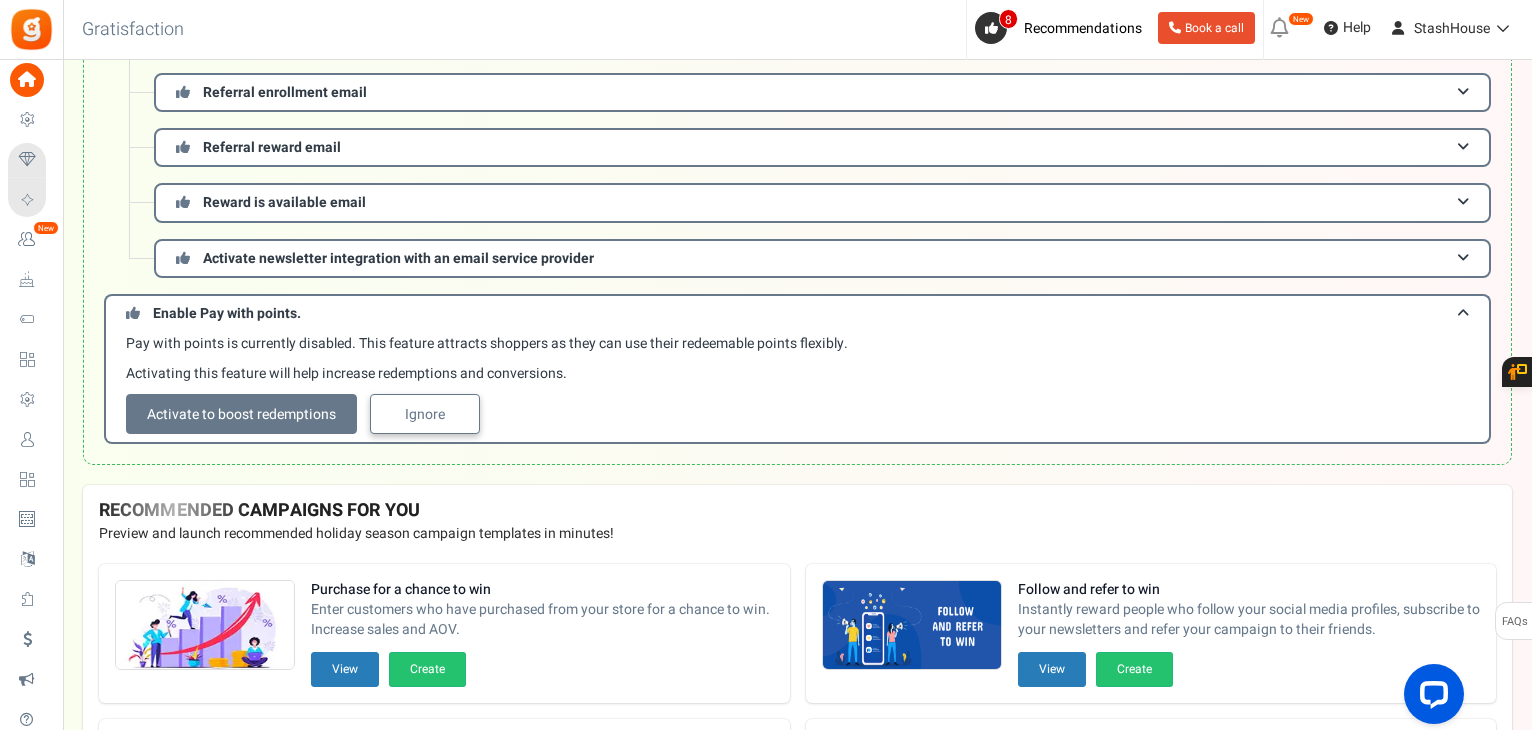 click on "Ignore" at bounding box center [425, 414] 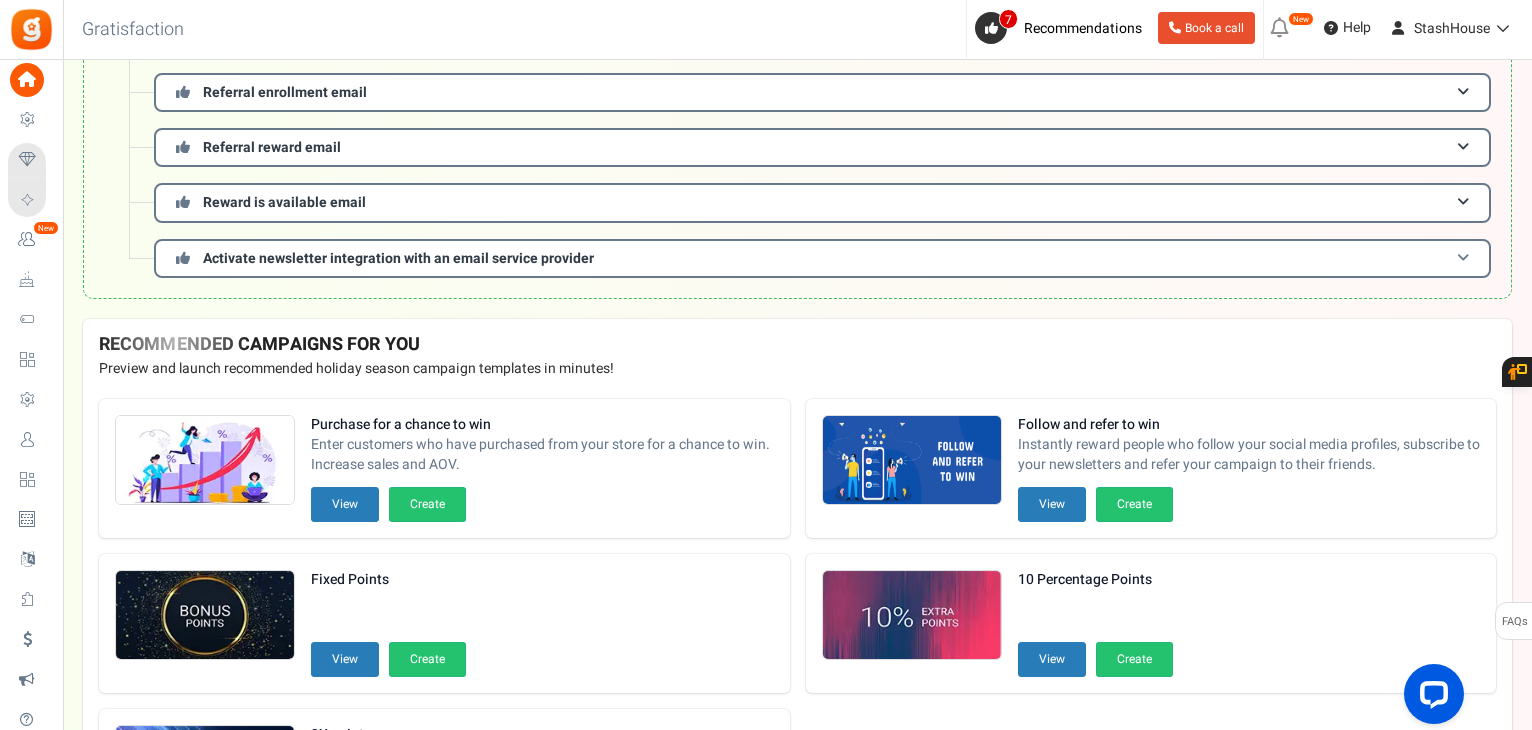 click on "Activate newsletter integration with an email service provider" at bounding box center [822, 258] 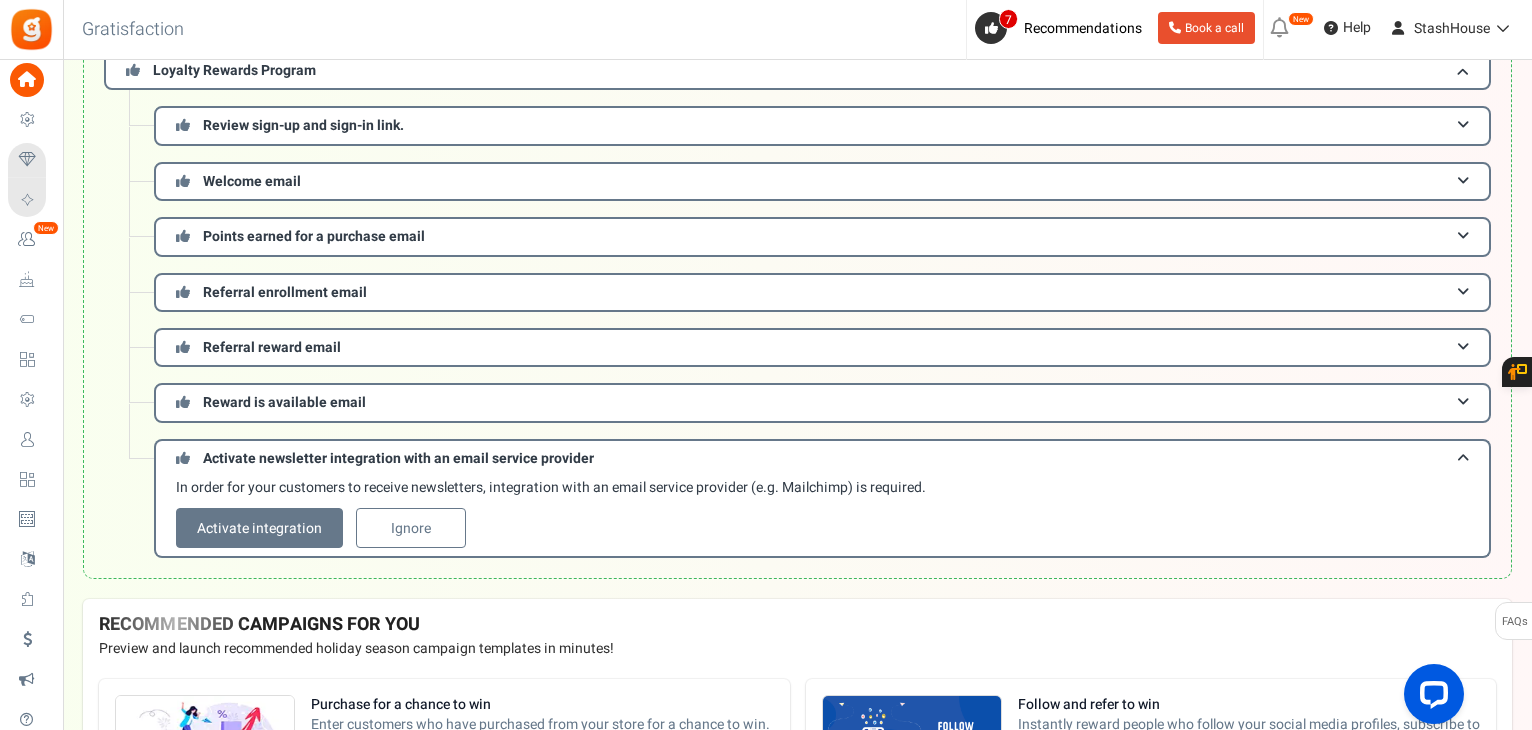 scroll, scrollTop: 0, scrollLeft: 0, axis: both 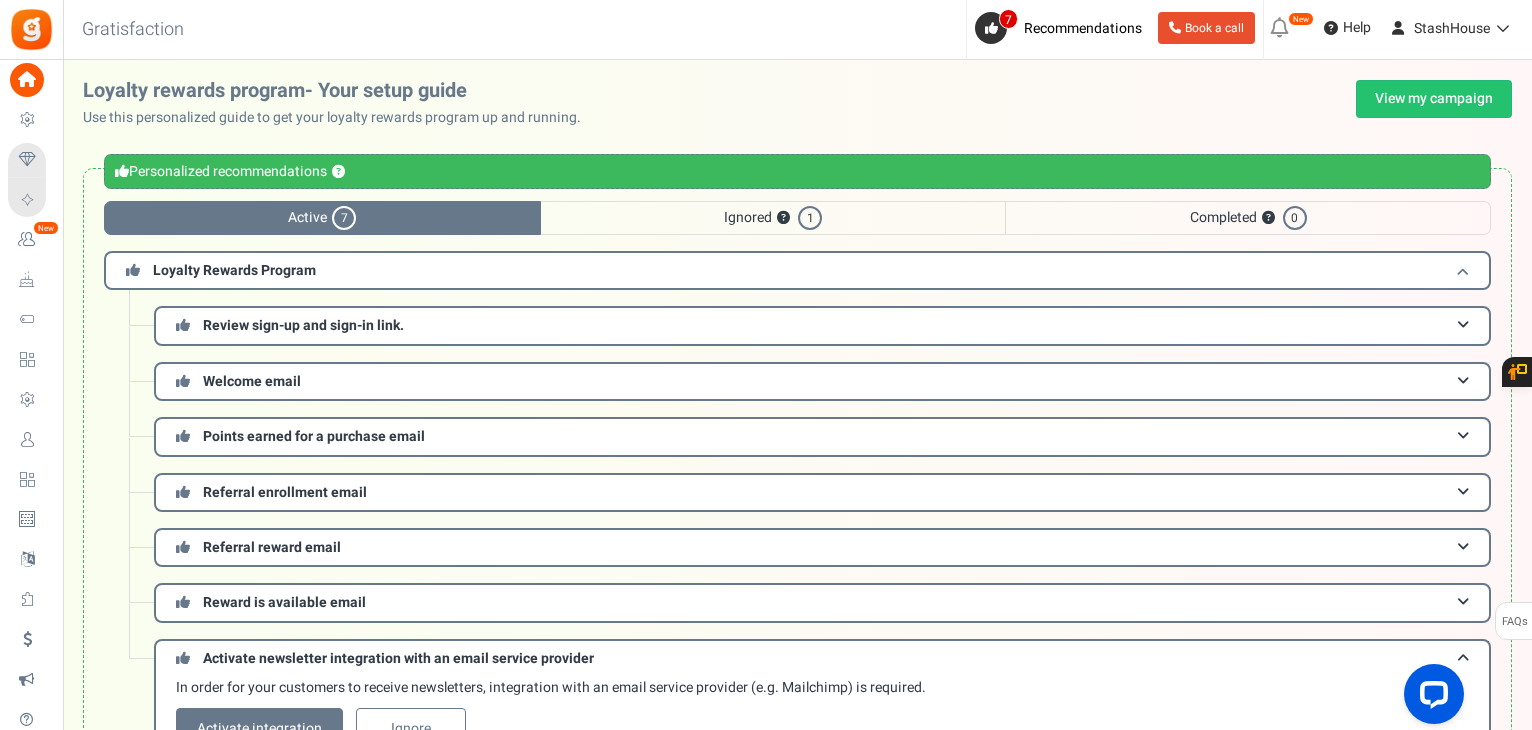click at bounding box center (1463, 270) 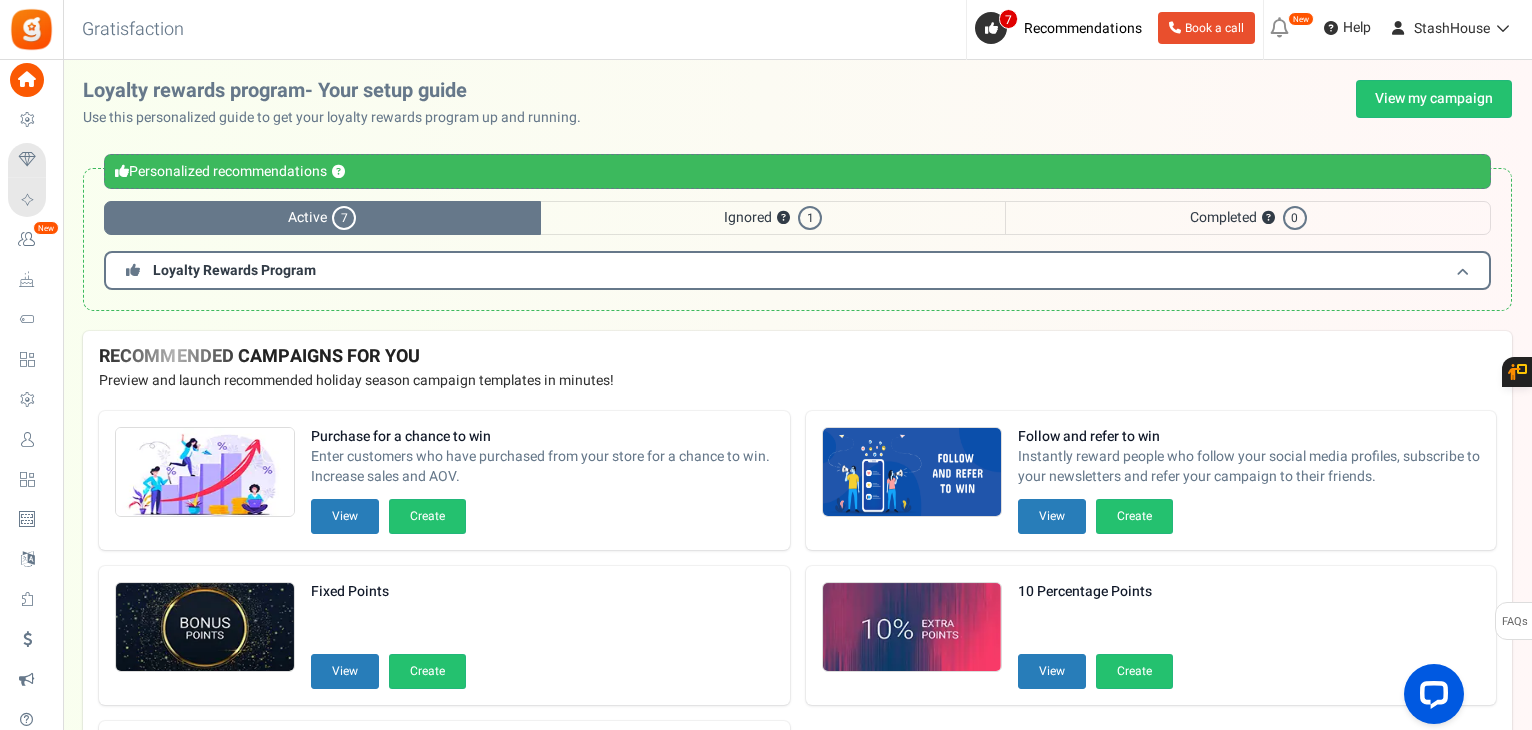 click on "Loyalty Rewards Program" at bounding box center [797, 270] 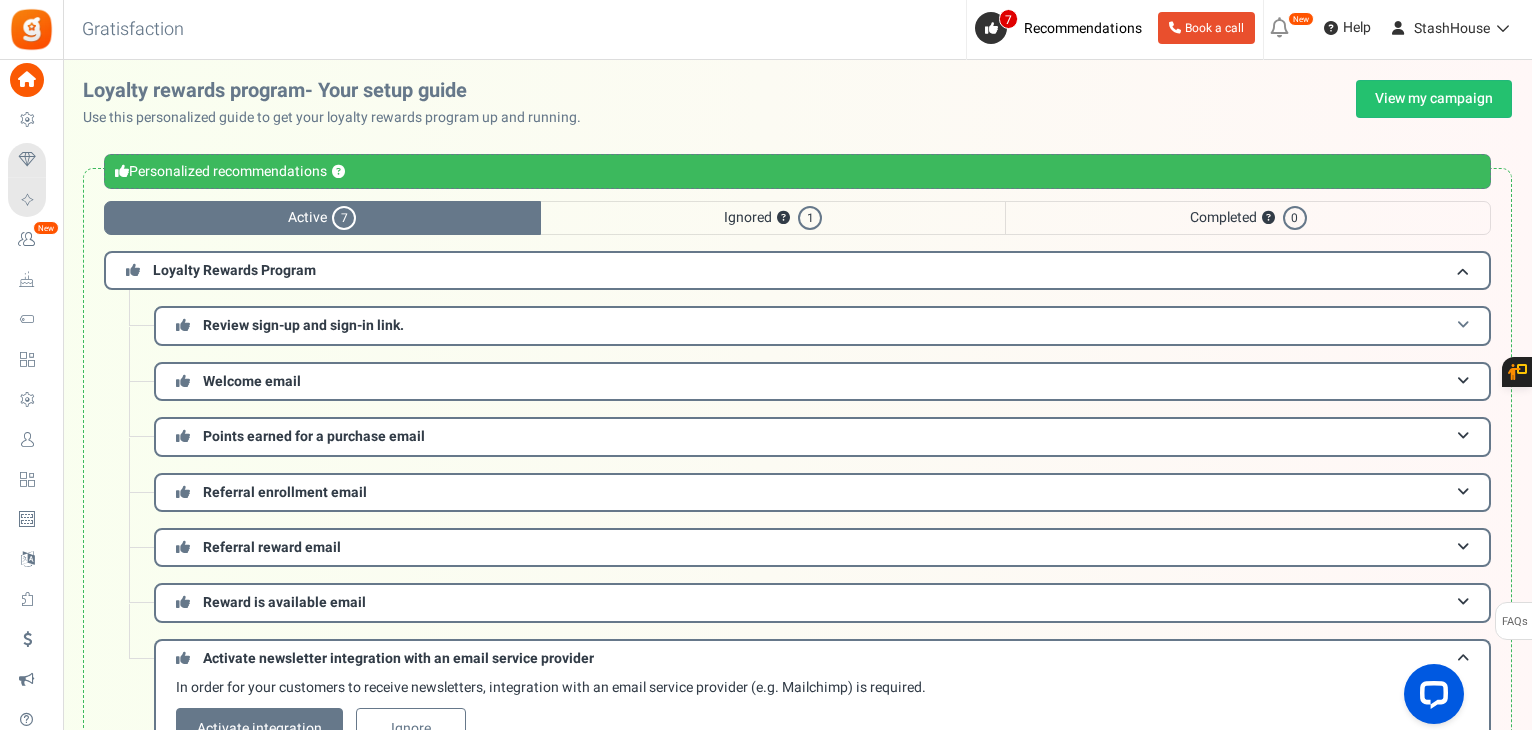 click on "Review sign-up and sign-in link." at bounding box center [822, 325] 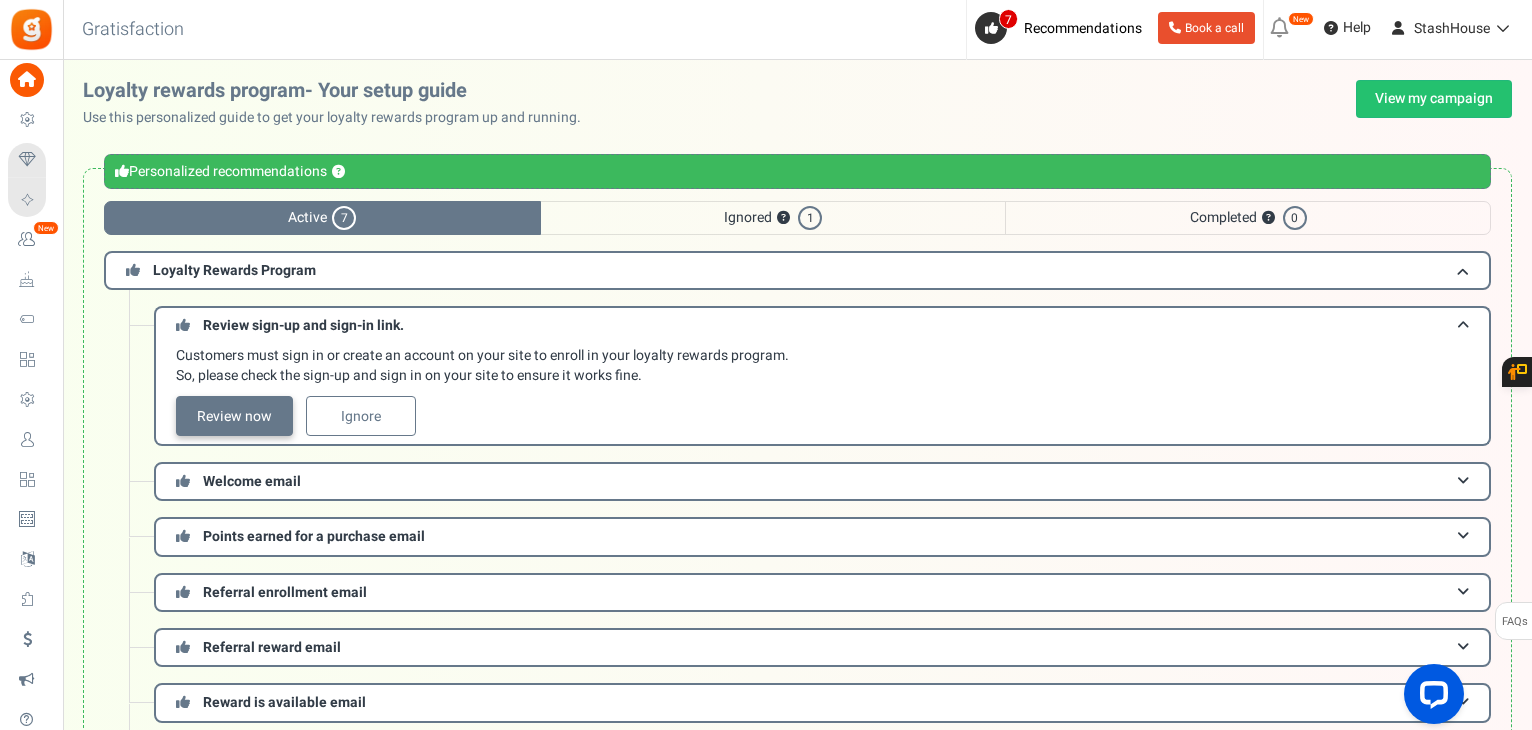 click on "Review now" at bounding box center (234, 416) 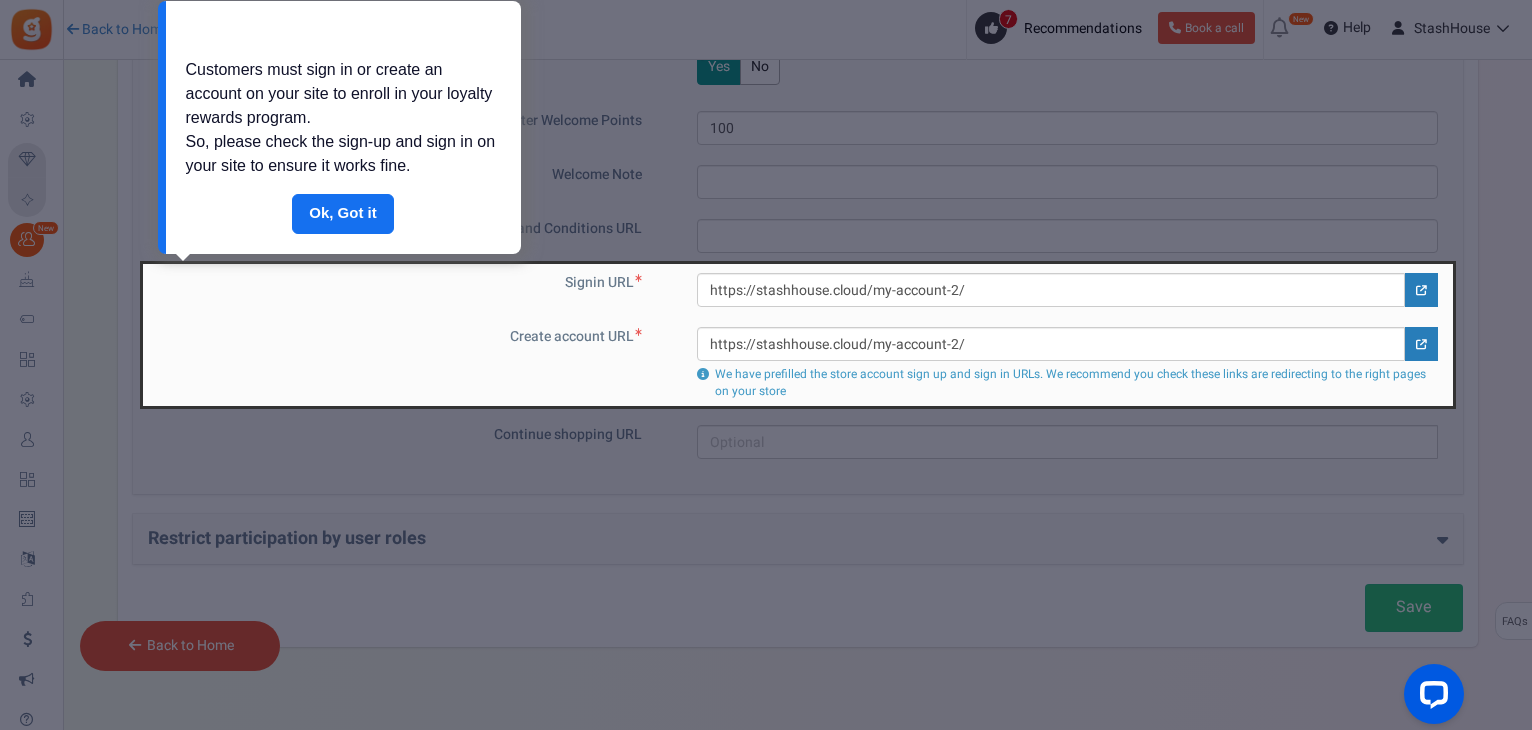 scroll, scrollTop: 1233, scrollLeft: 0, axis: vertical 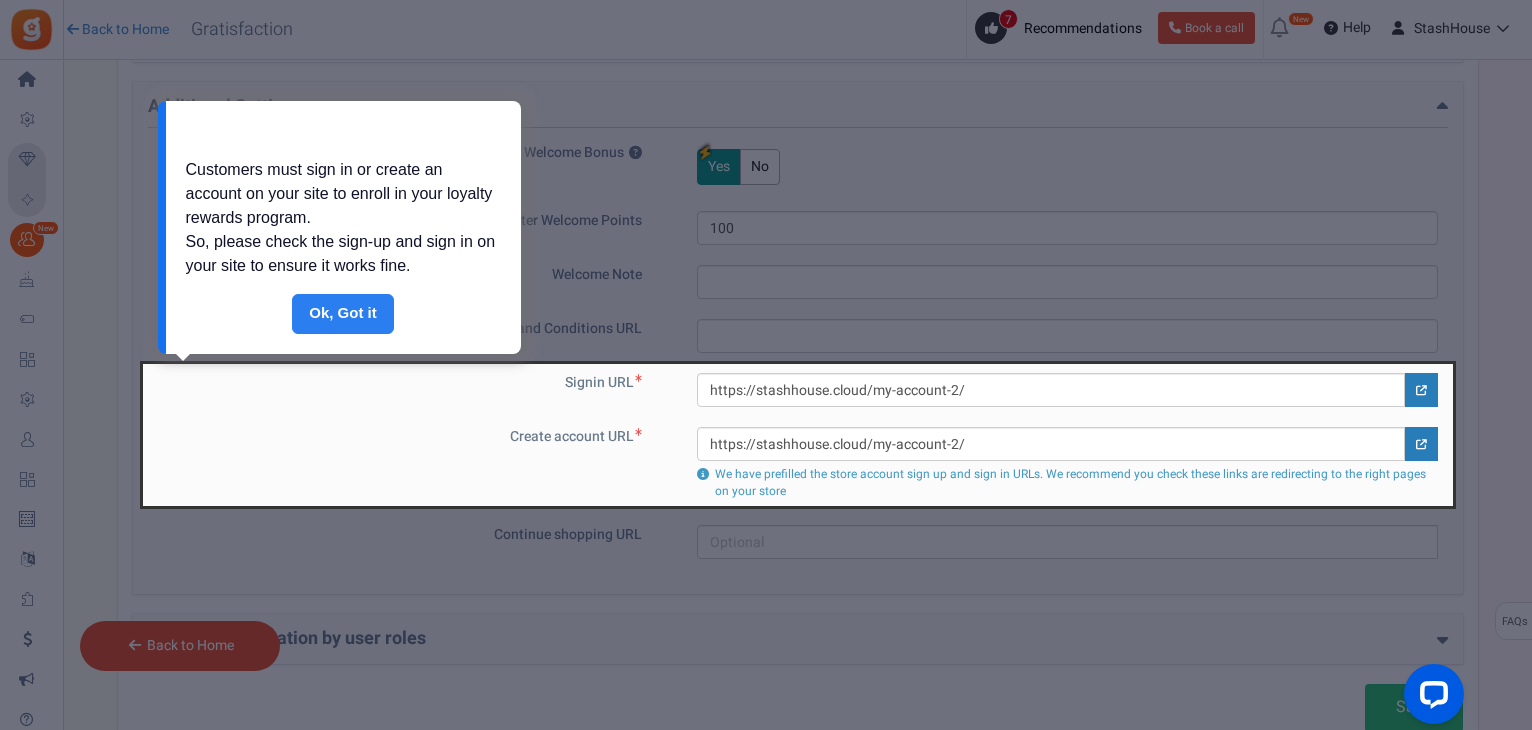 click on "Done" at bounding box center [343, 314] 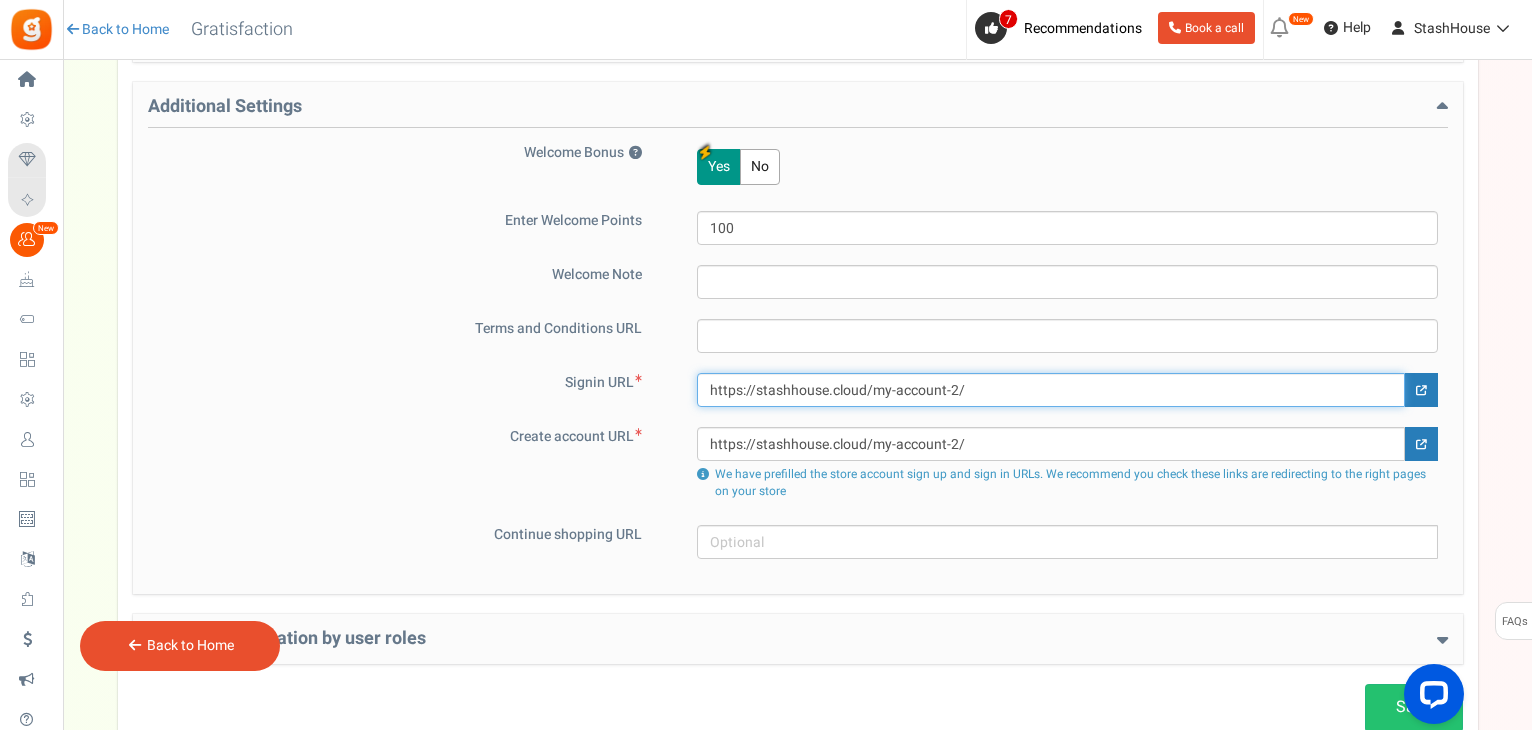 click on "https://stashhouse.cloud/my-account-2/" at bounding box center [1051, 390] 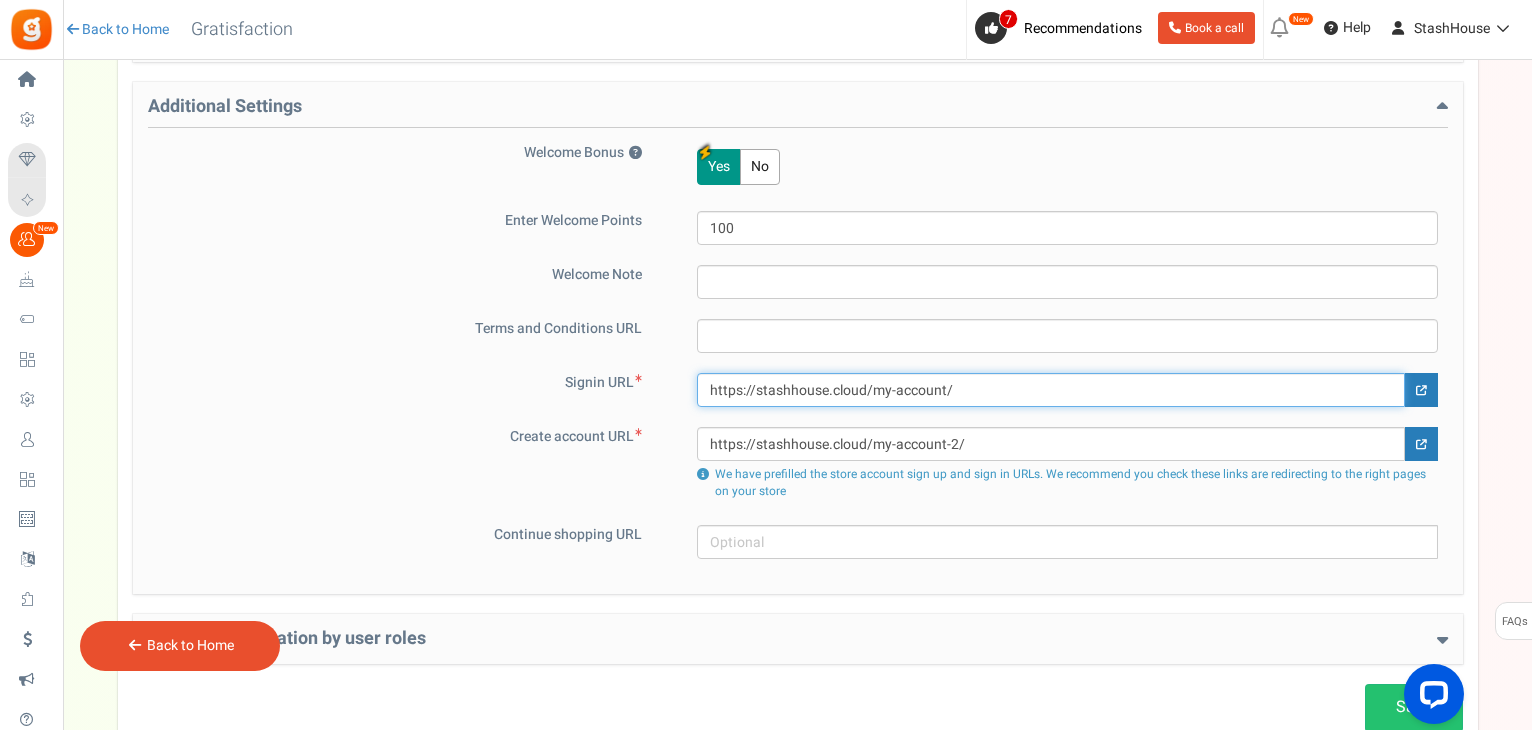 type on "https://stashhouse.cloud/my-account/" 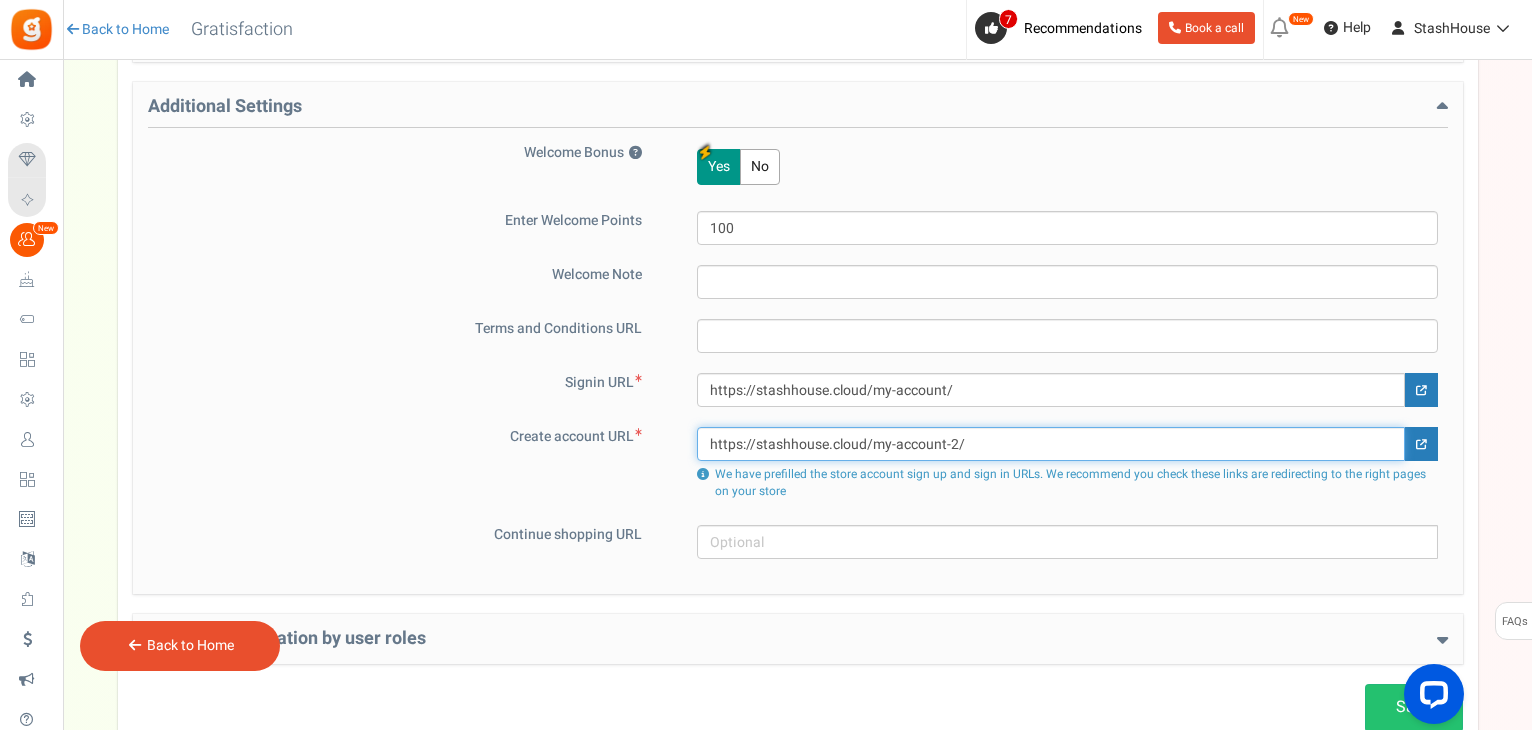 click on "https://stashhouse.cloud/my-account-2/" at bounding box center [1051, 444] 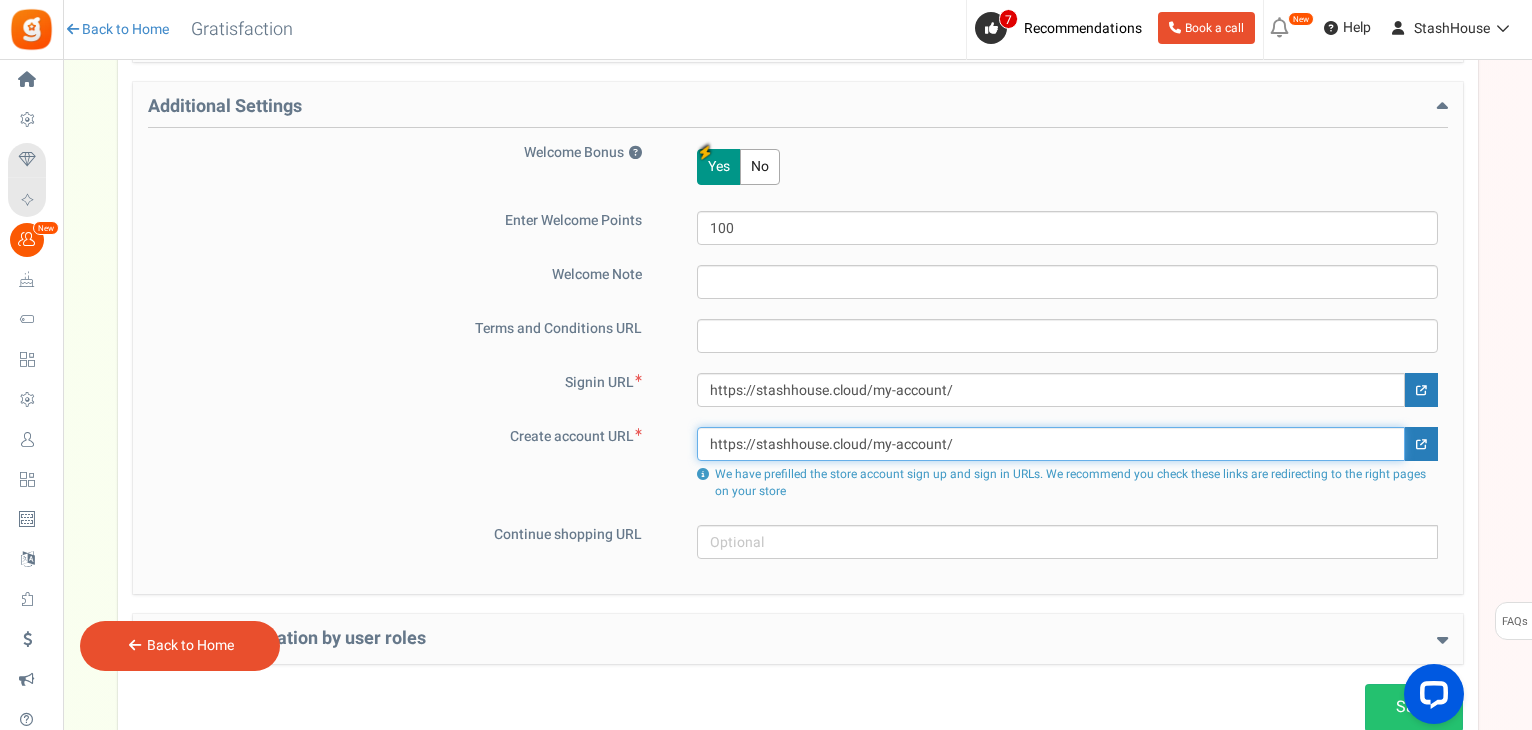 scroll, scrollTop: 1366, scrollLeft: 0, axis: vertical 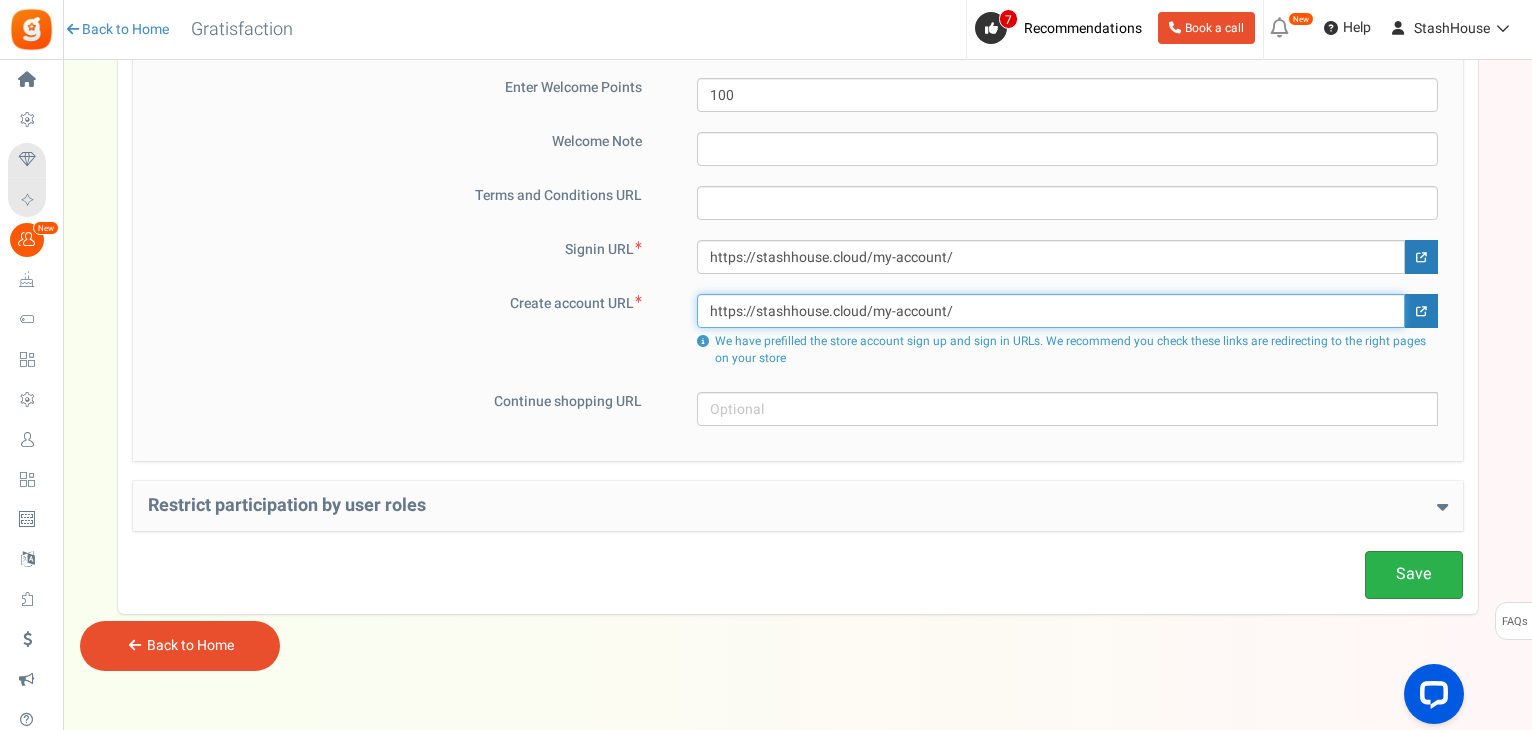 type on "https://stashhouse.cloud/my-account/" 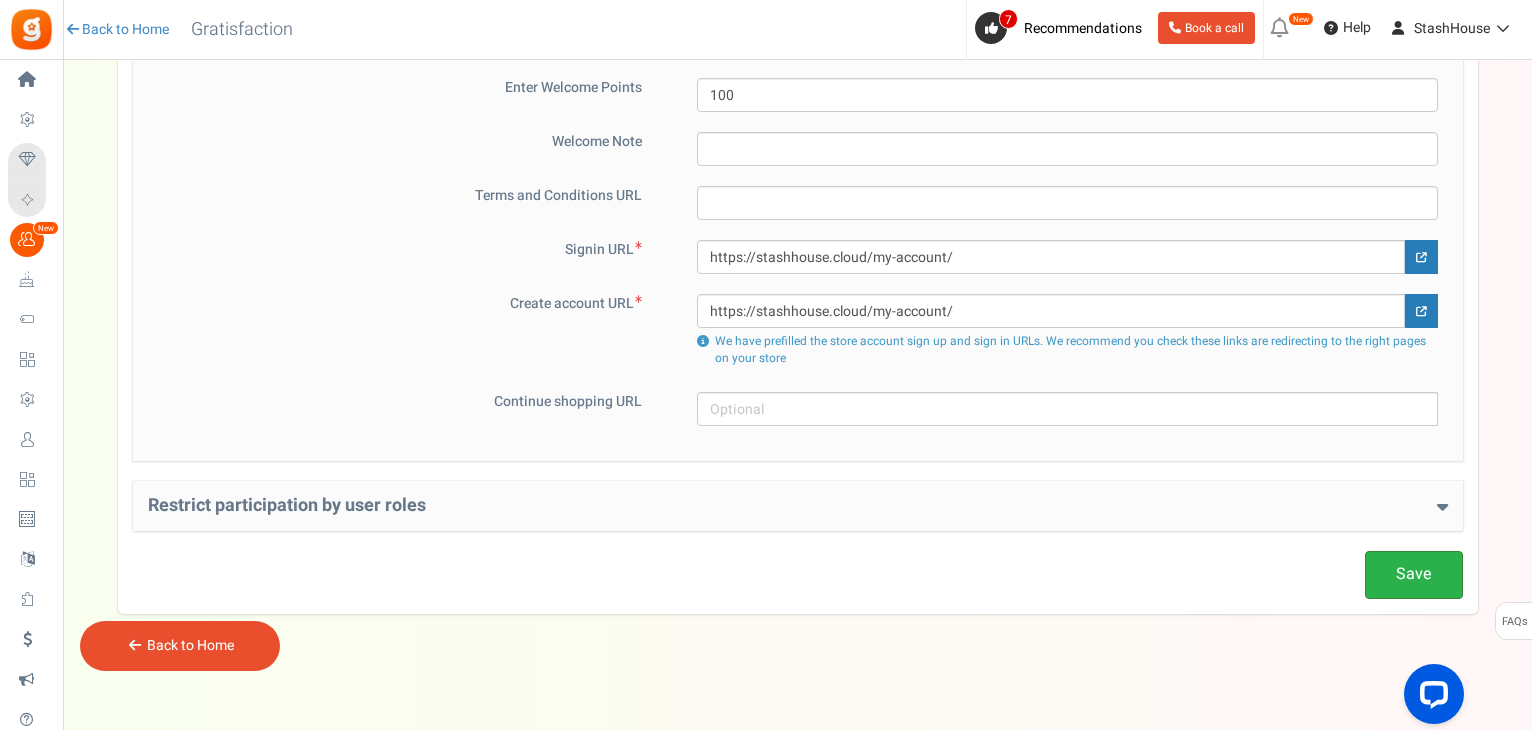 click on "Save" at bounding box center [1414, 574] 